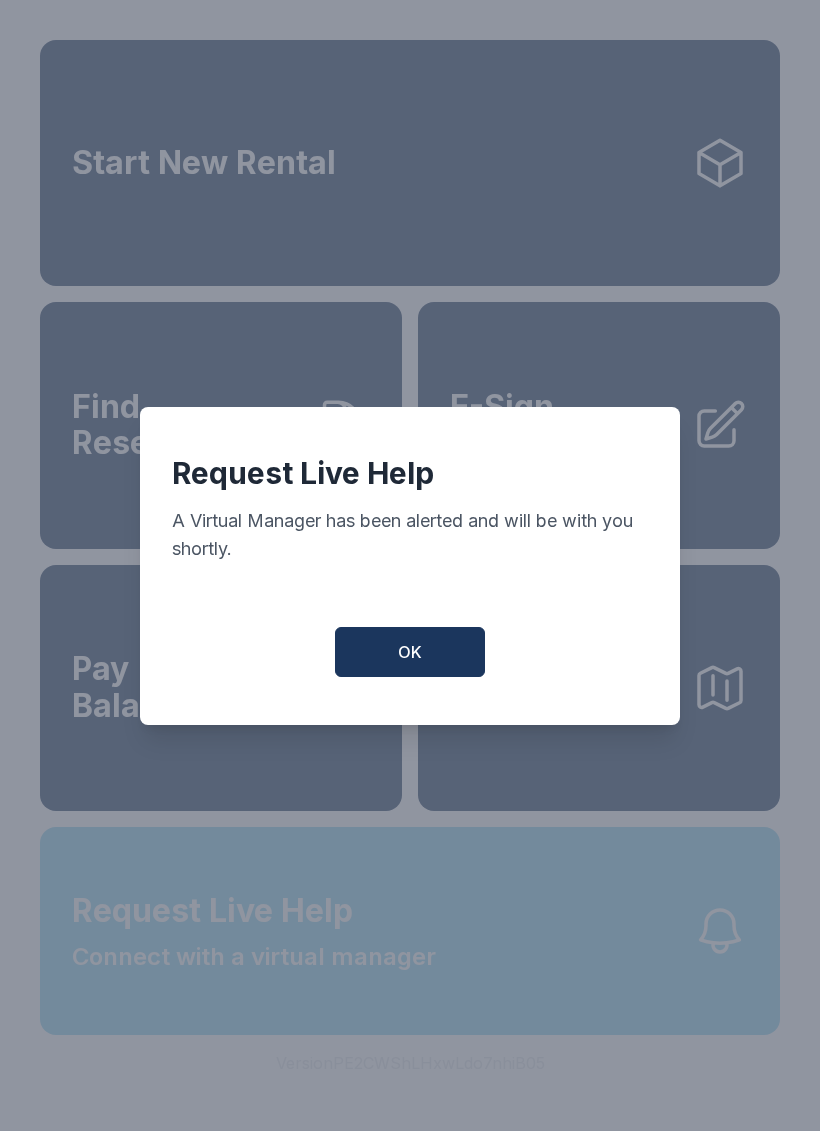 scroll, scrollTop: 0, scrollLeft: 0, axis: both 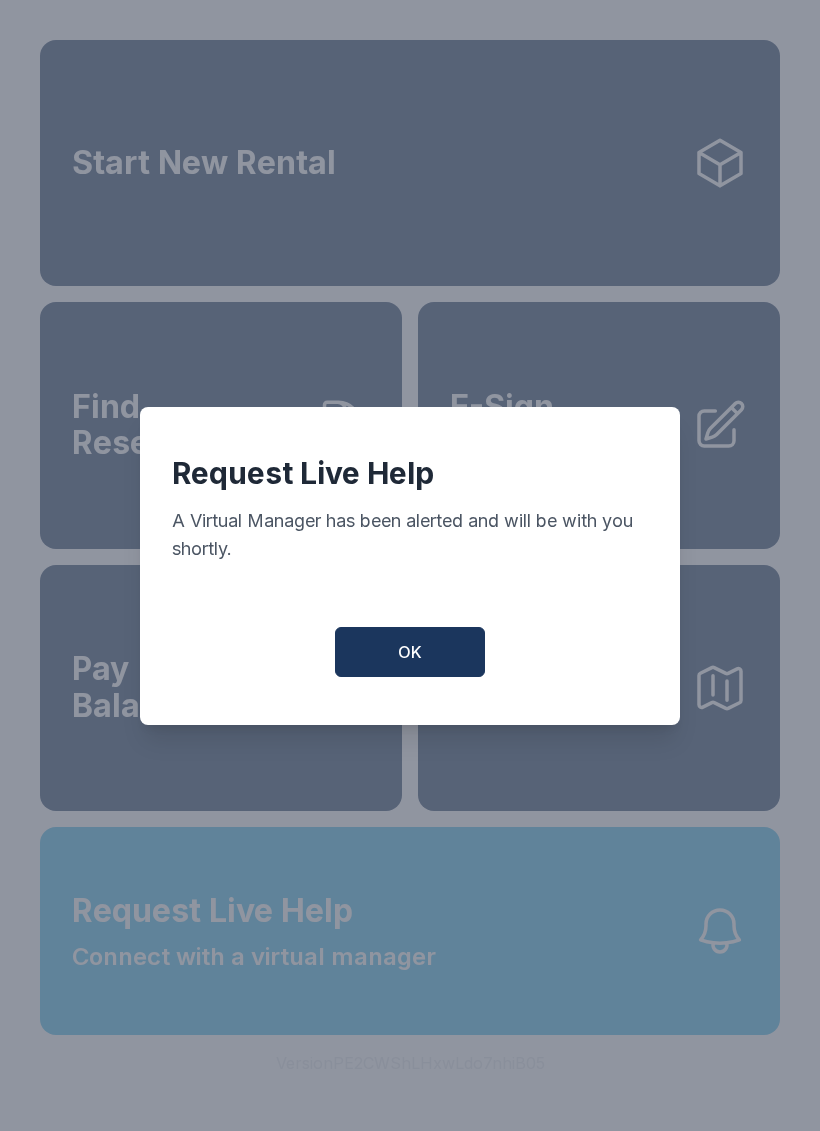 click on "OK" at bounding box center [410, 652] 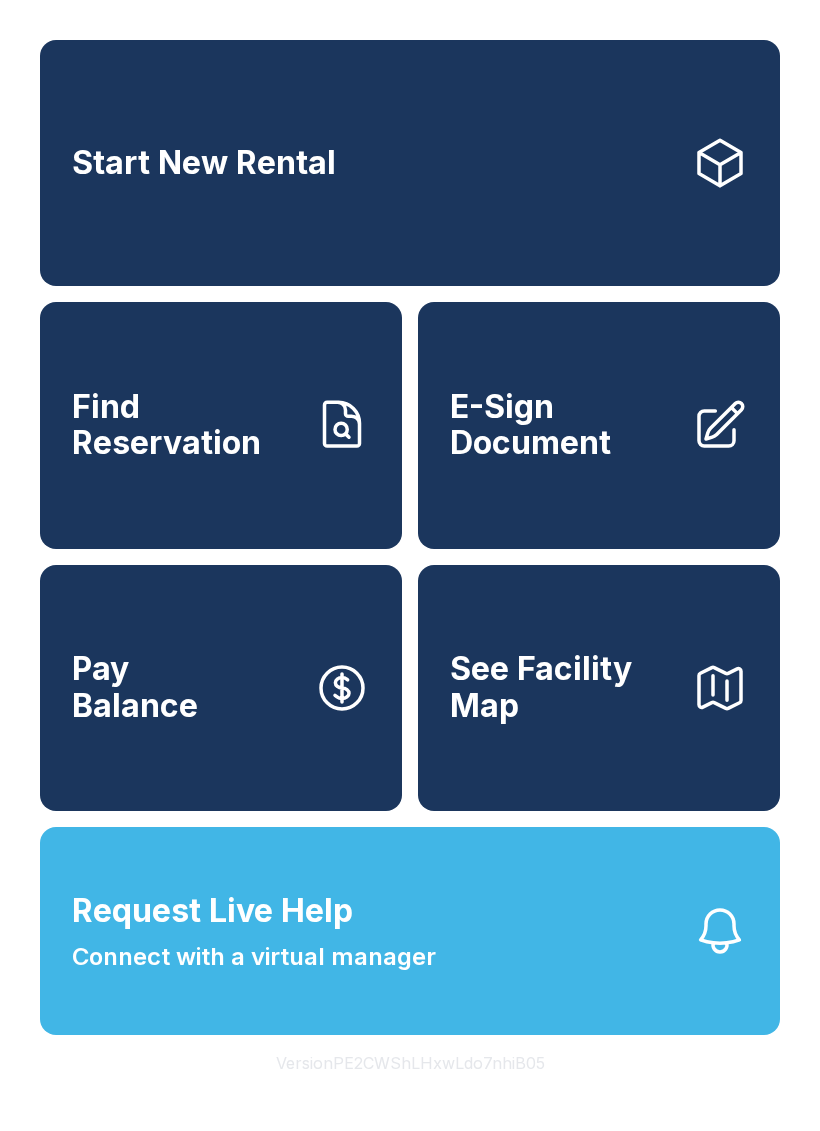click on "Request Live Help Connect with a virtual manager" at bounding box center (410, 931) 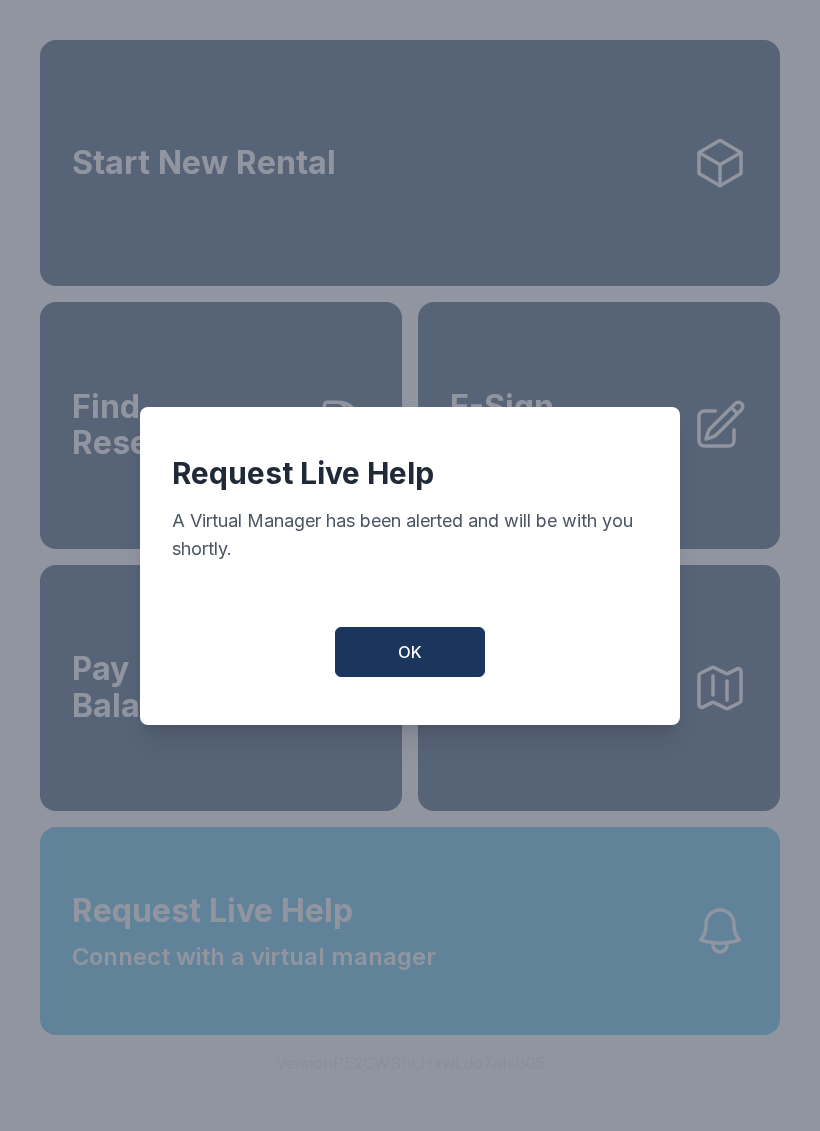 click on "OK" at bounding box center [410, 652] 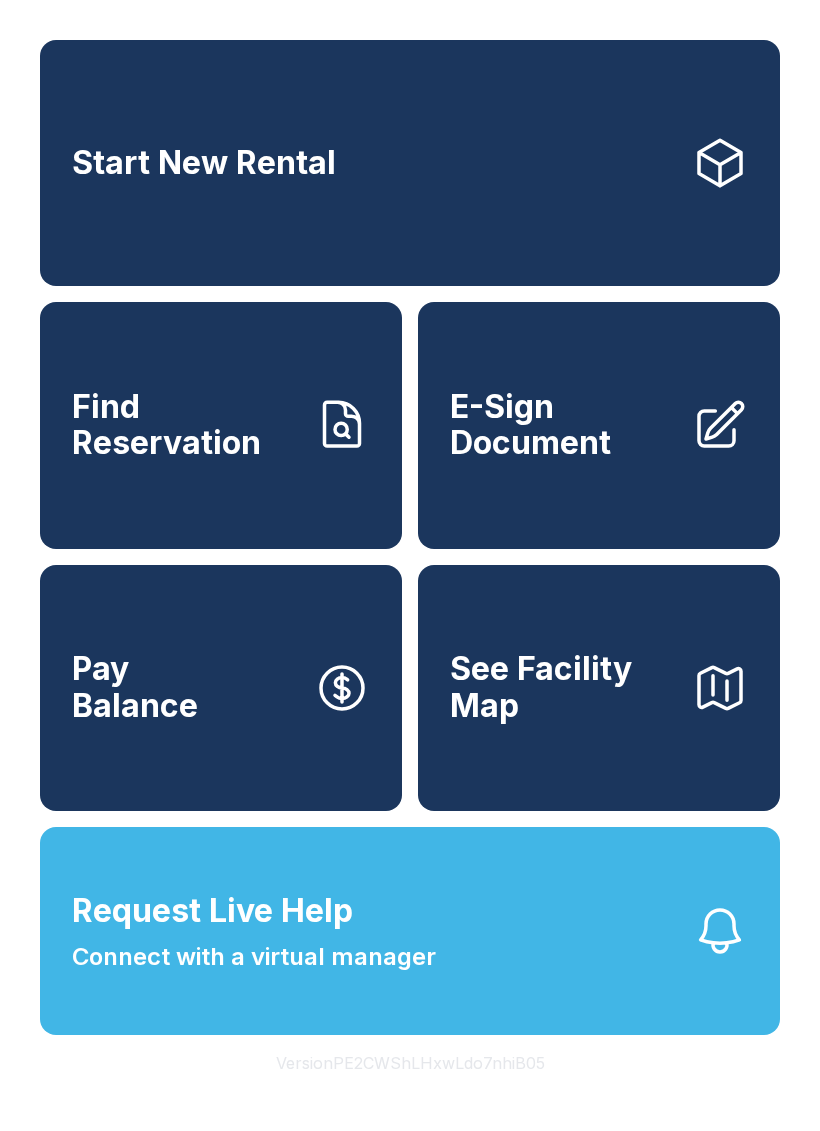 click on "Start New Rental" at bounding box center (410, 163) 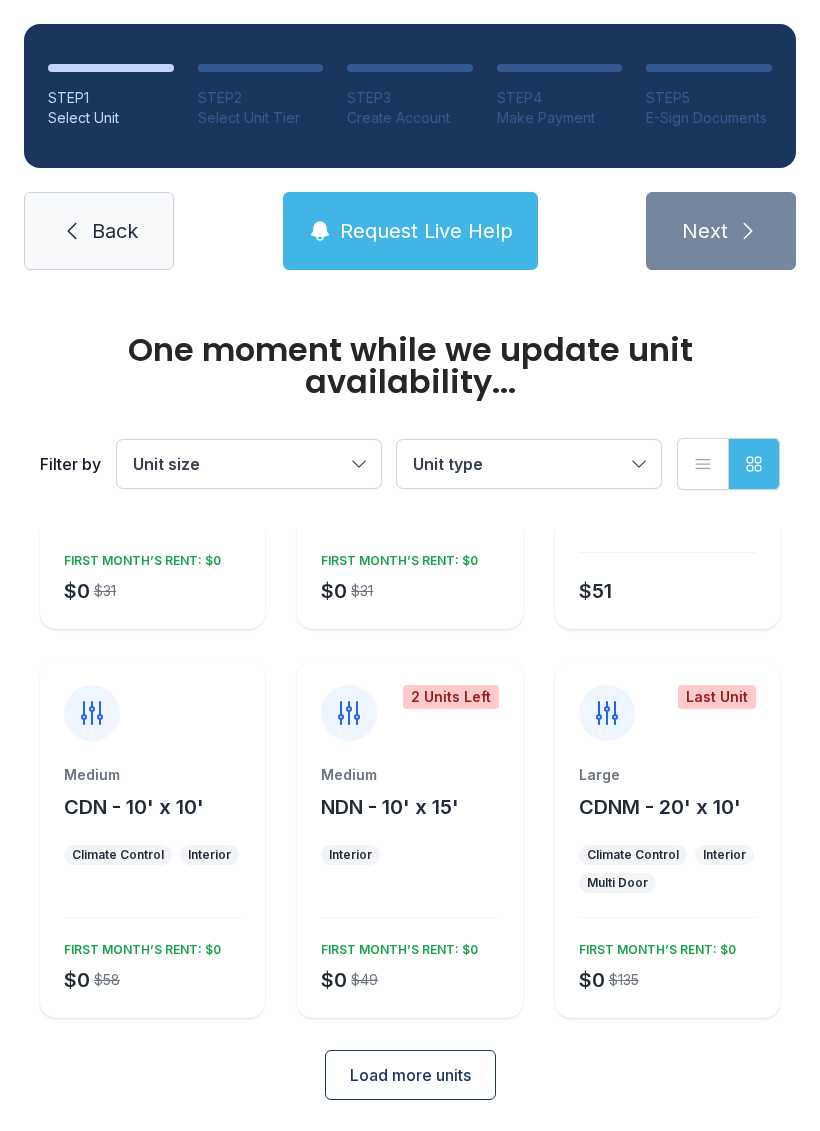 scroll, scrollTop: 202, scrollLeft: 0, axis: vertical 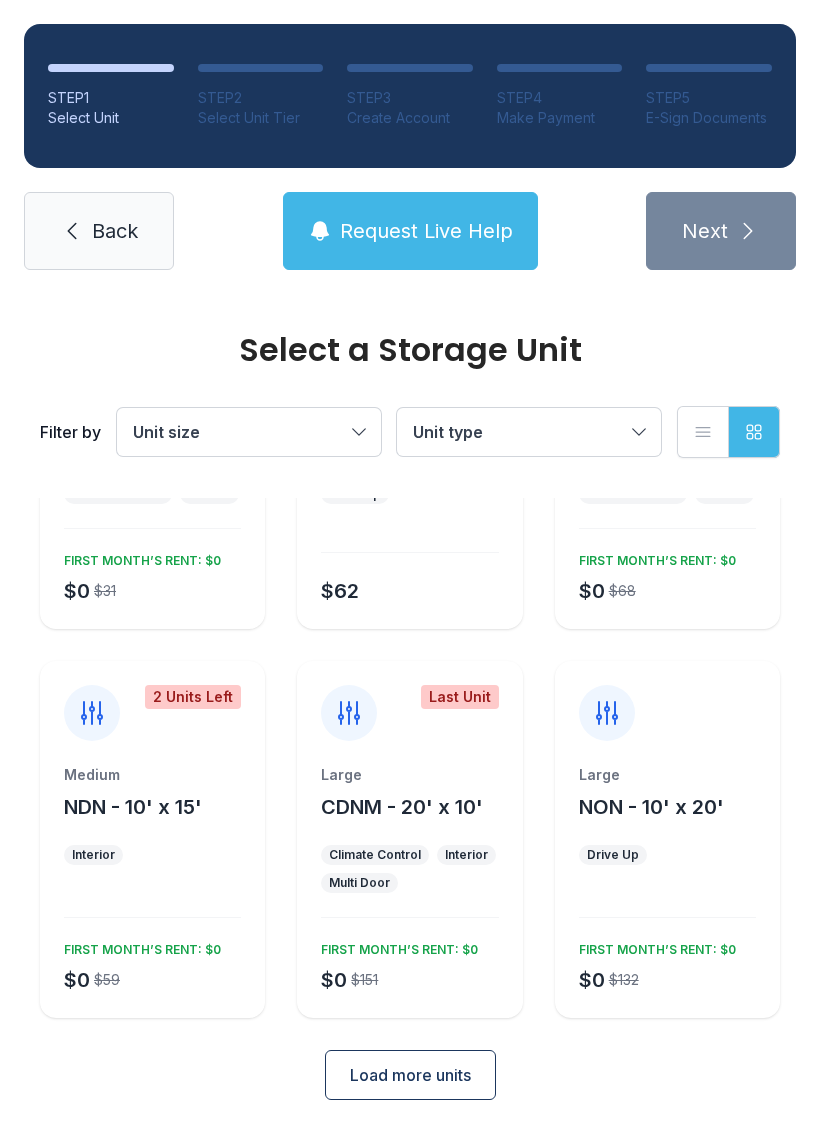 click on "$0 $59 FIRST MONTH’S RENT: $0" at bounding box center (148, 964) 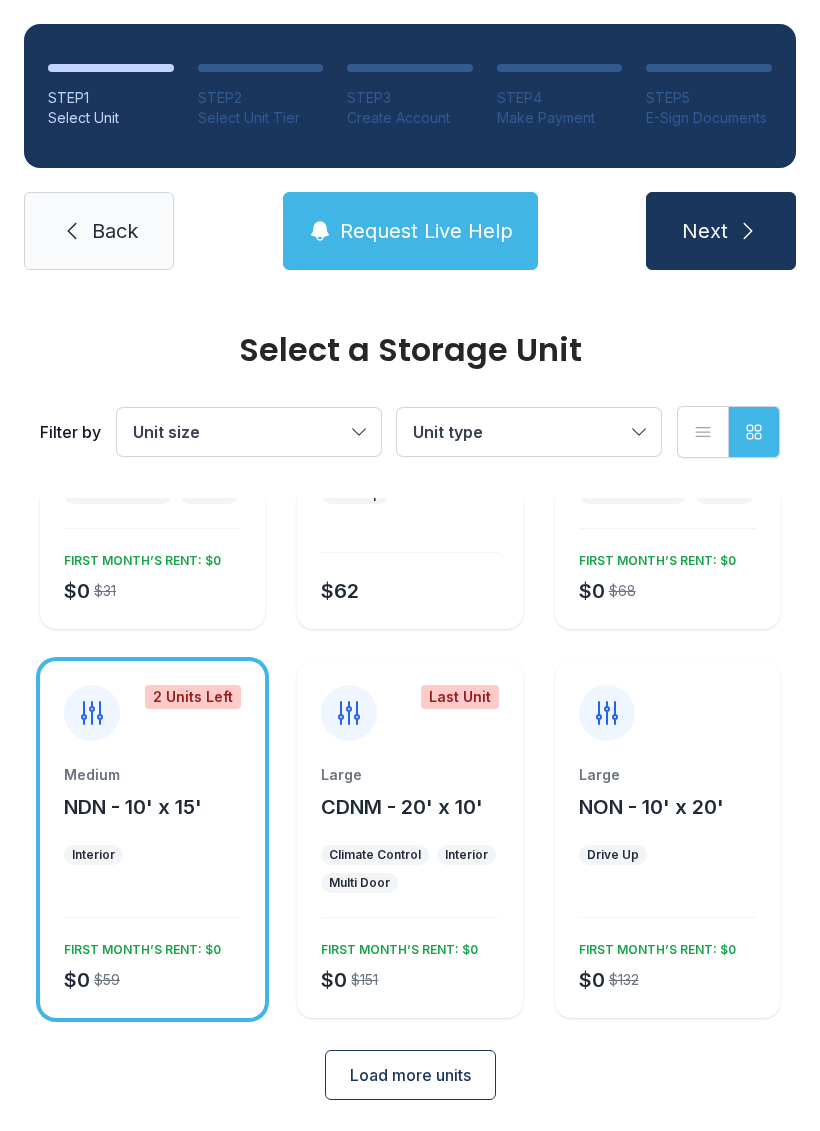 click on "Next" at bounding box center (721, 231) 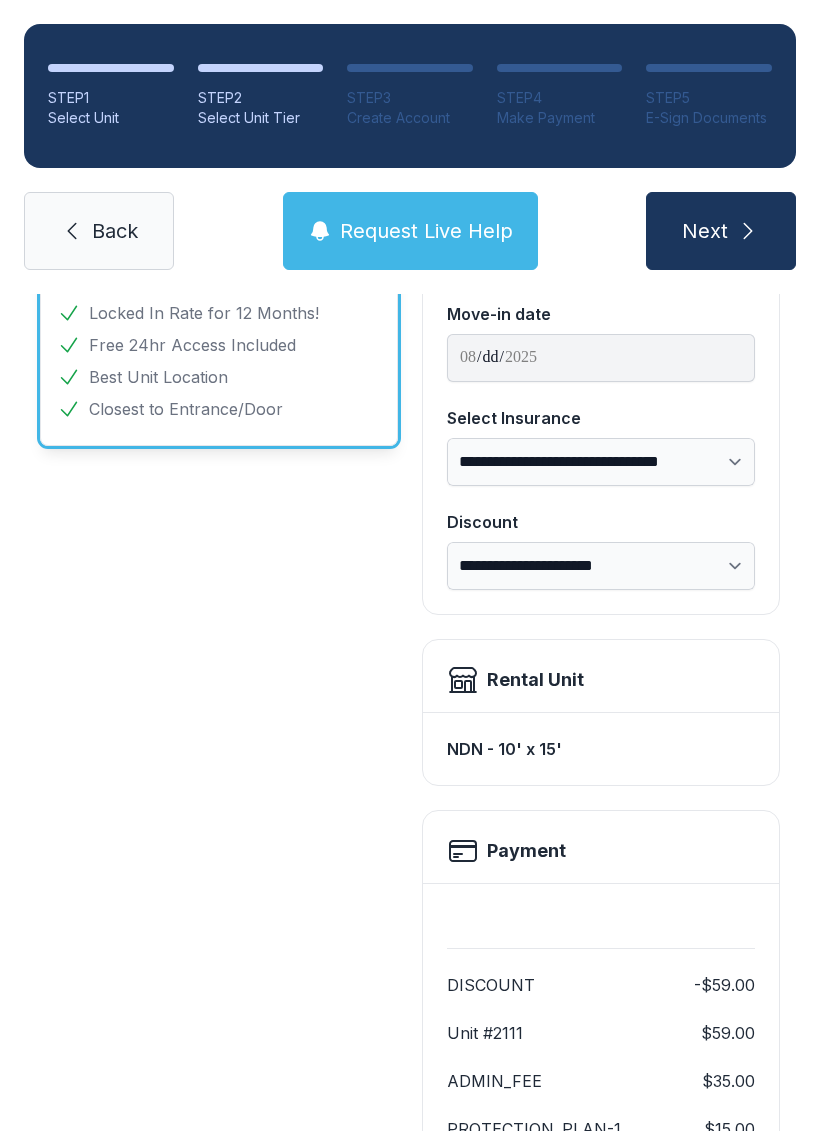 scroll, scrollTop: 0, scrollLeft: 0, axis: both 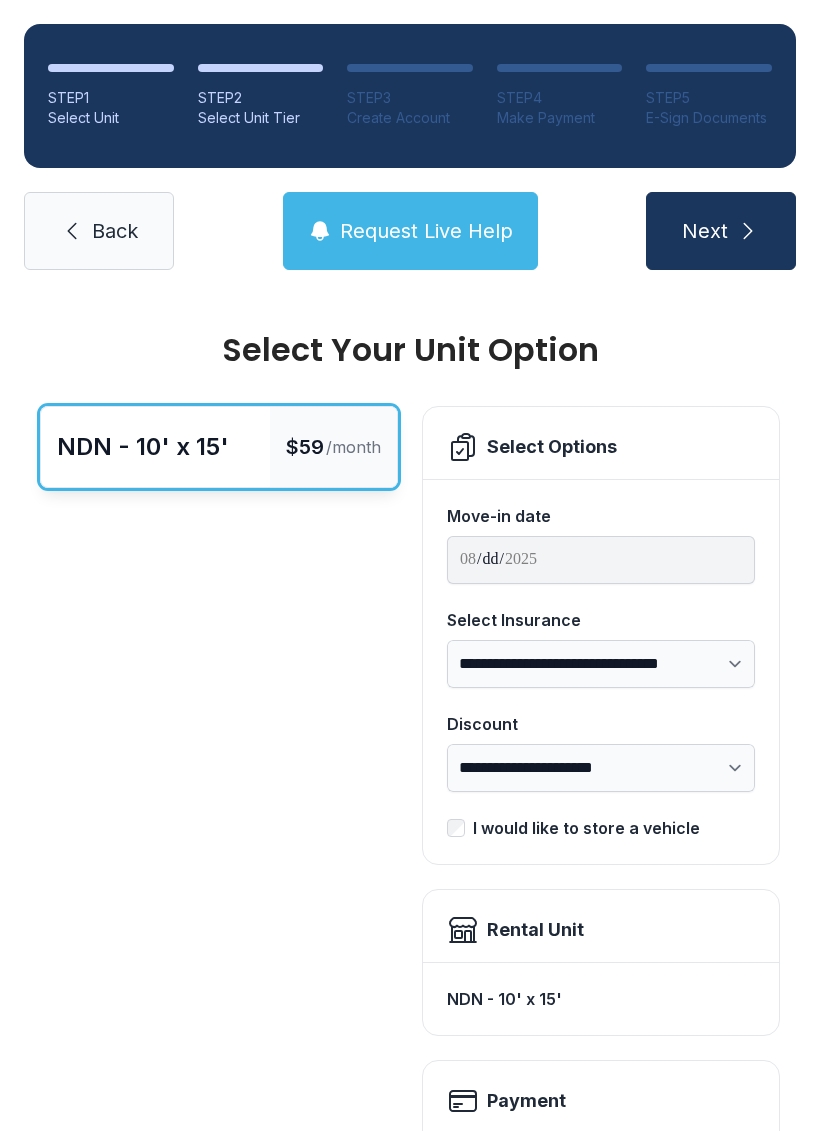 click on "NDN - 10' x 15' $59 /month" at bounding box center [219, 957] 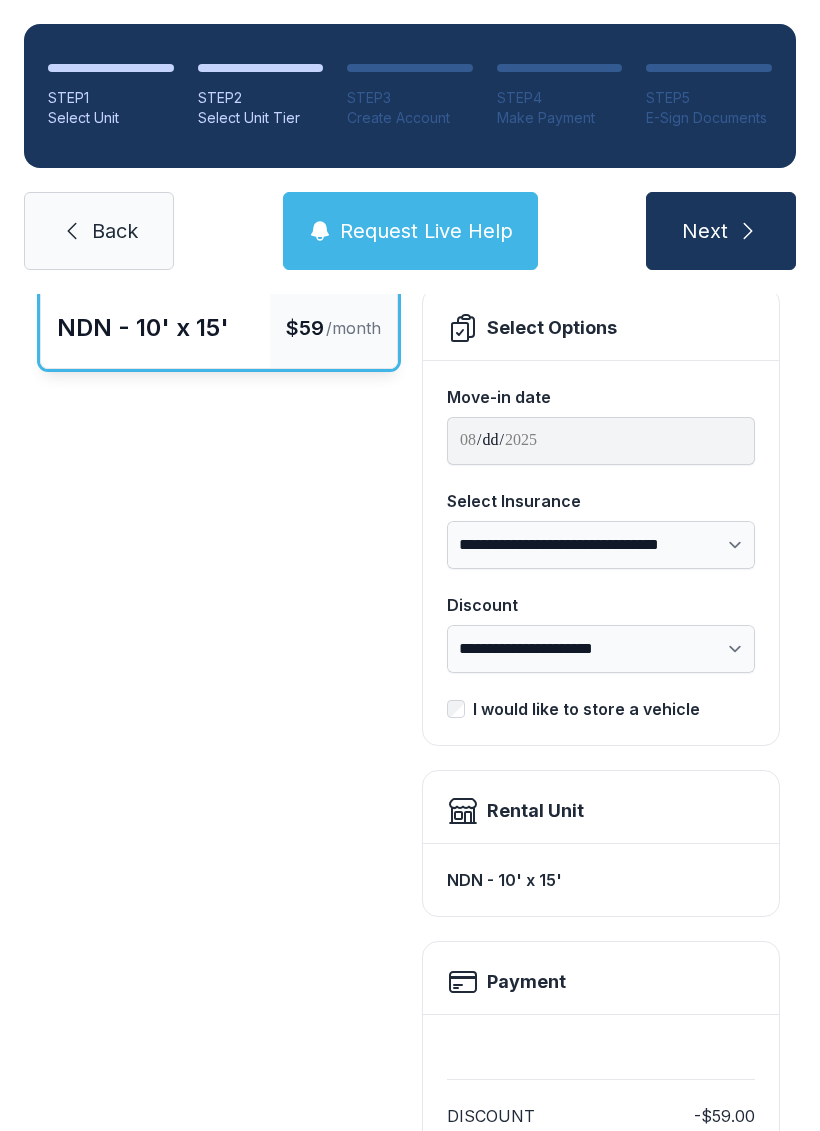 scroll, scrollTop: 118, scrollLeft: 0, axis: vertical 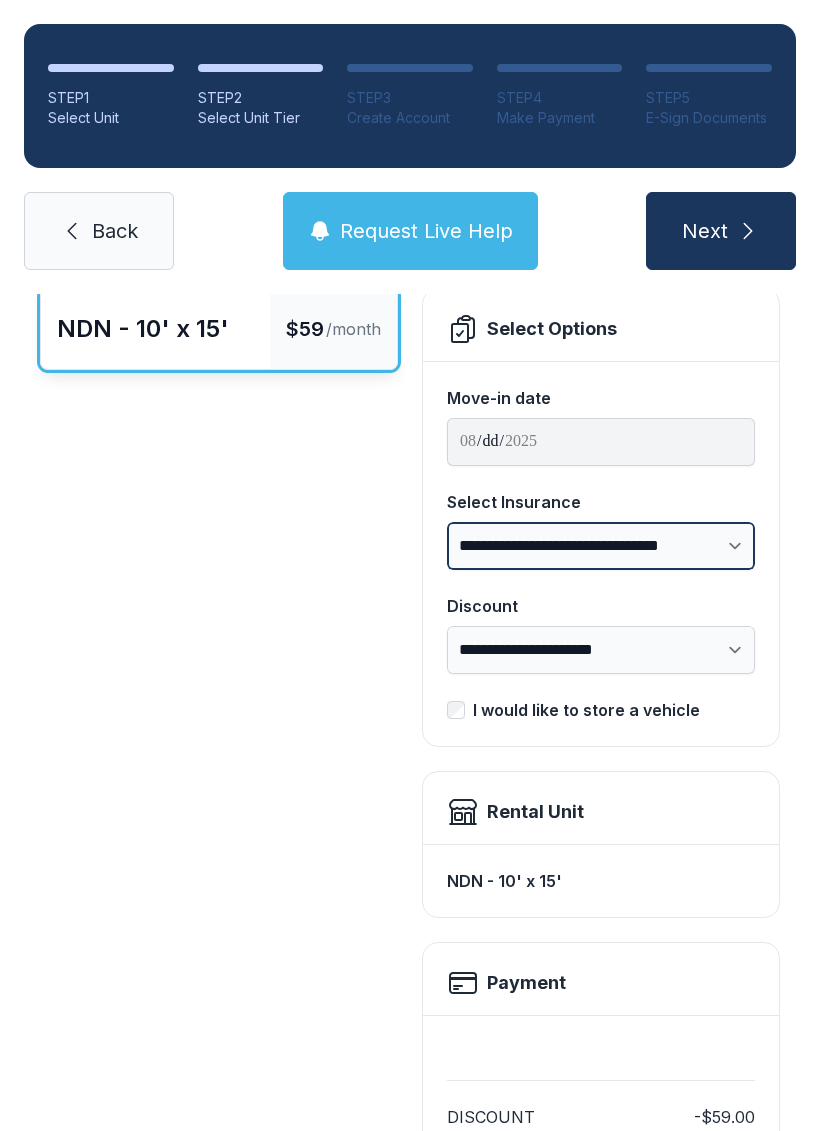 click on "**********" at bounding box center [601, 546] 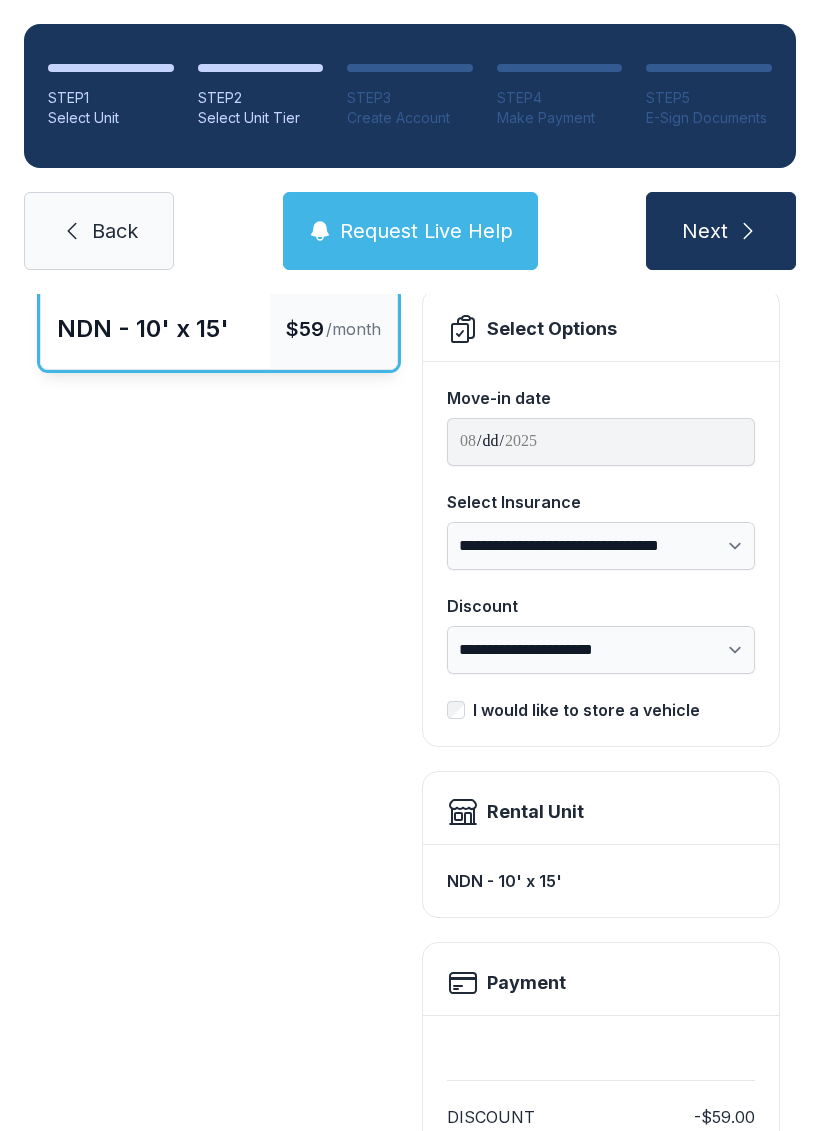 click on "NDN - 10' x 15' $59 /month" at bounding box center [219, 839] 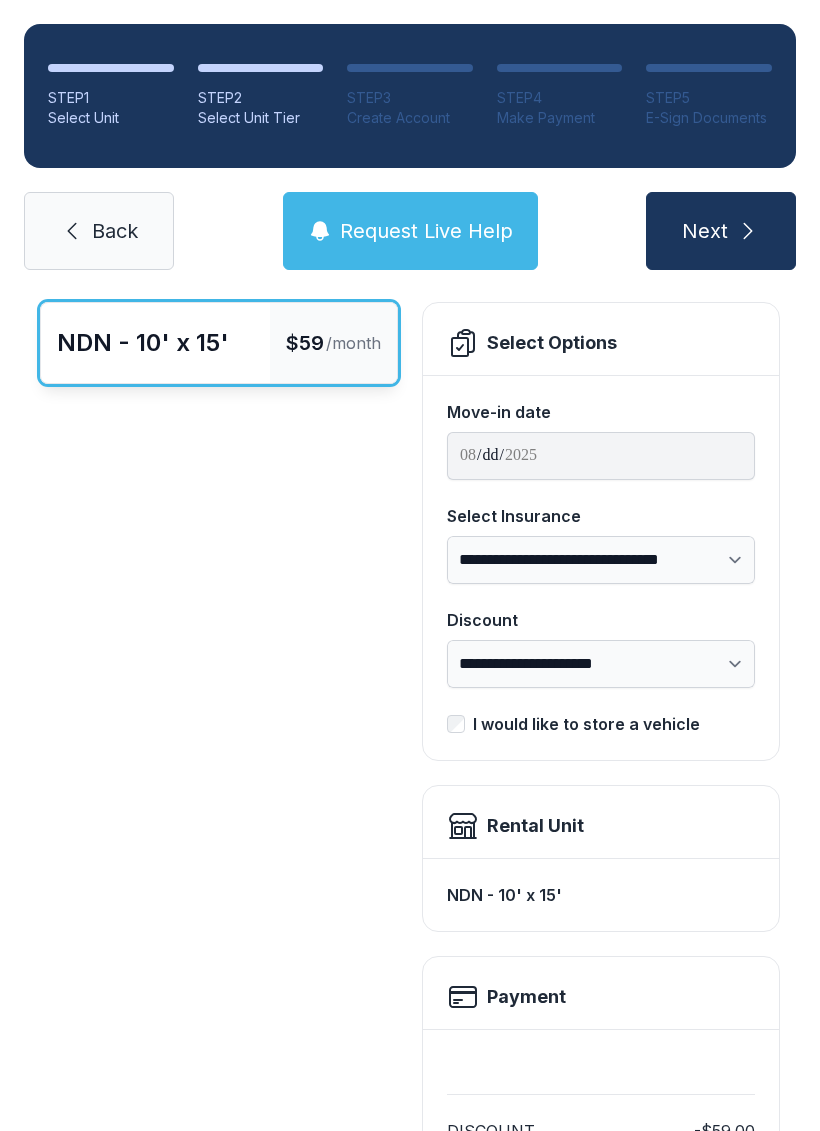 scroll, scrollTop: 86, scrollLeft: 0, axis: vertical 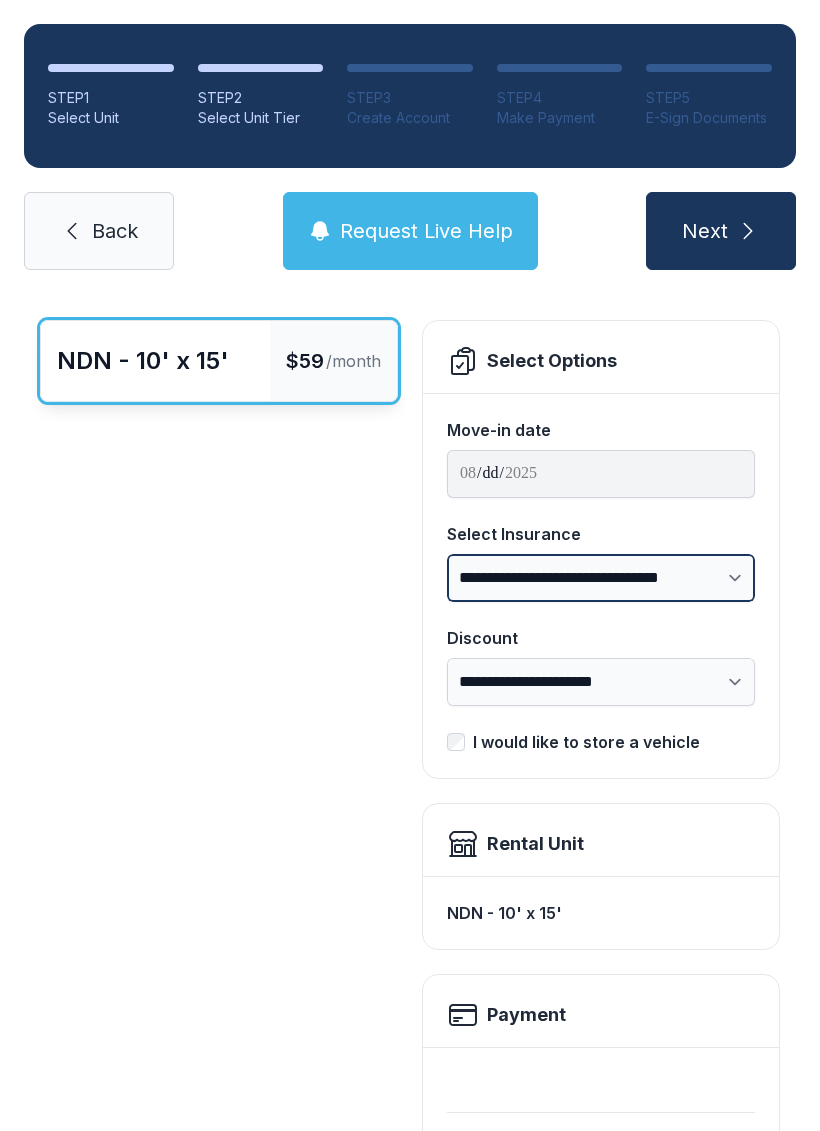 click on "**********" at bounding box center [601, 578] 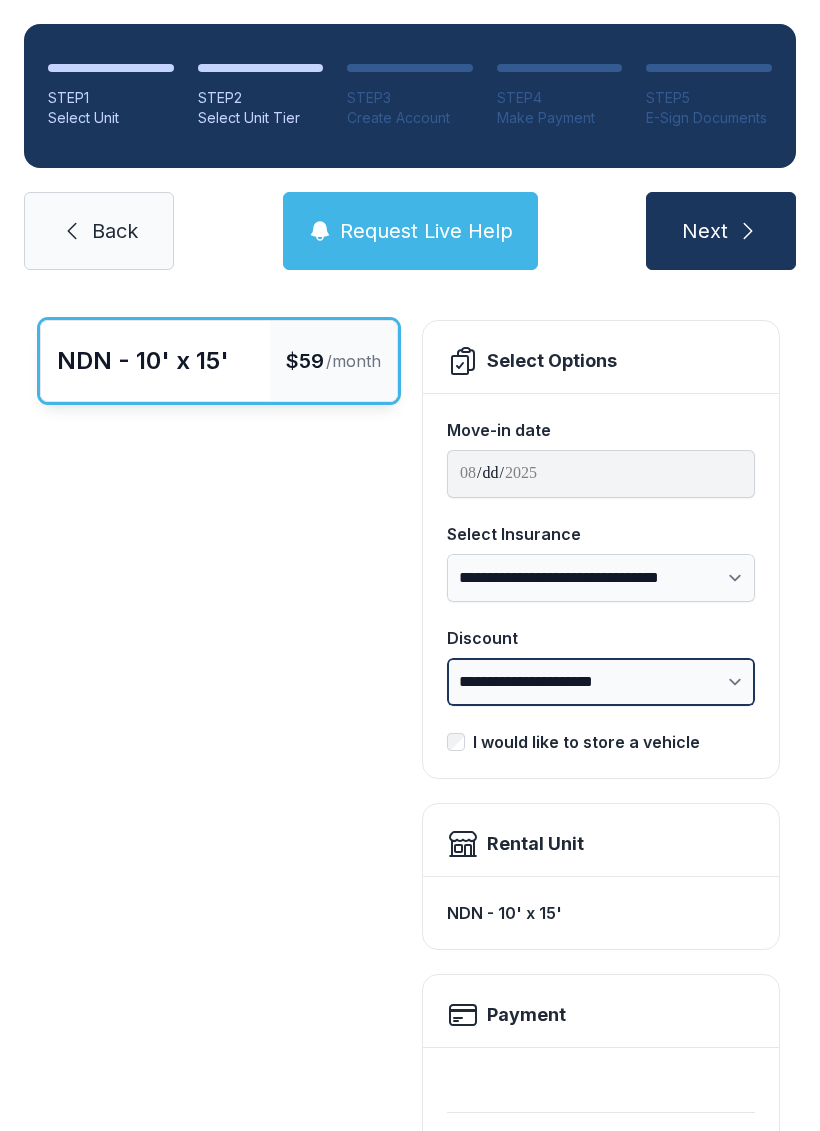 click on "**********" at bounding box center (601, 682) 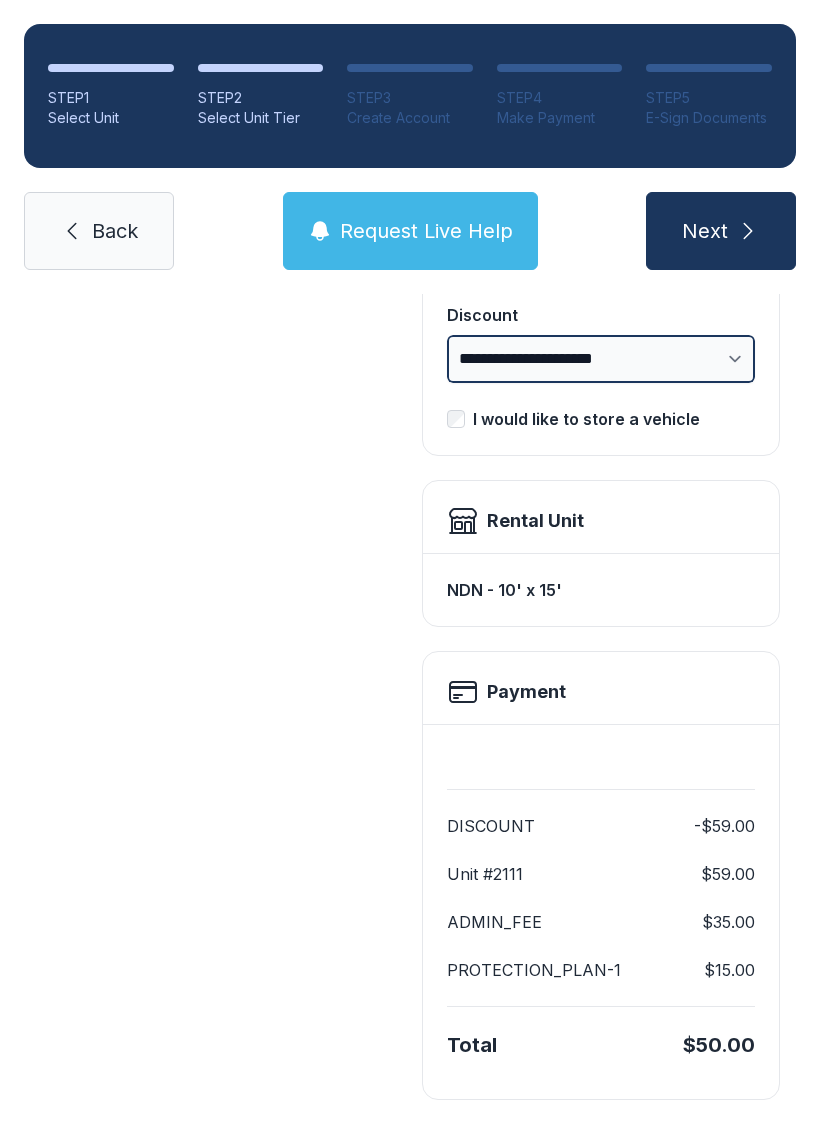 scroll, scrollTop: 409, scrollLeft: 0, axis: vertical 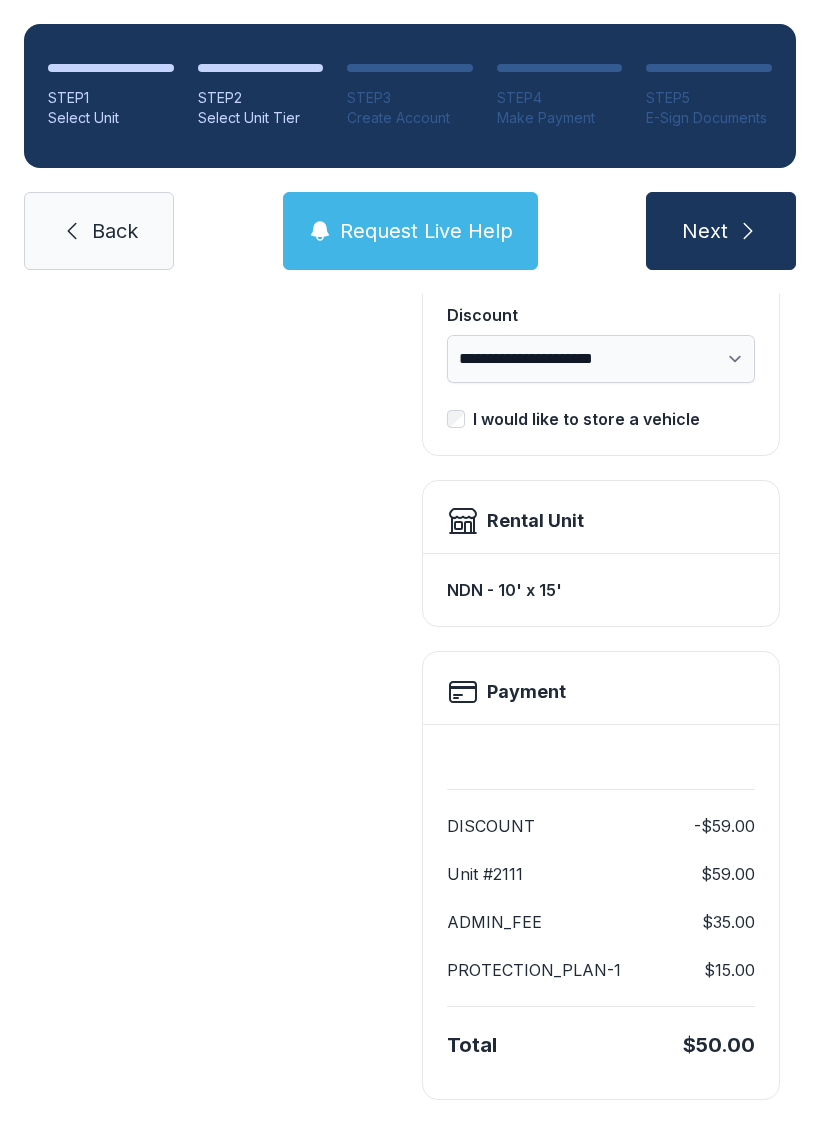 click on "DISCOUNT -$59.00 Unit #2111 $59.00 ADMIN_FEE $35.00 PROTECTION_PLAN-1 $15.00 Total $50.00" at bounding box center (601, 911) 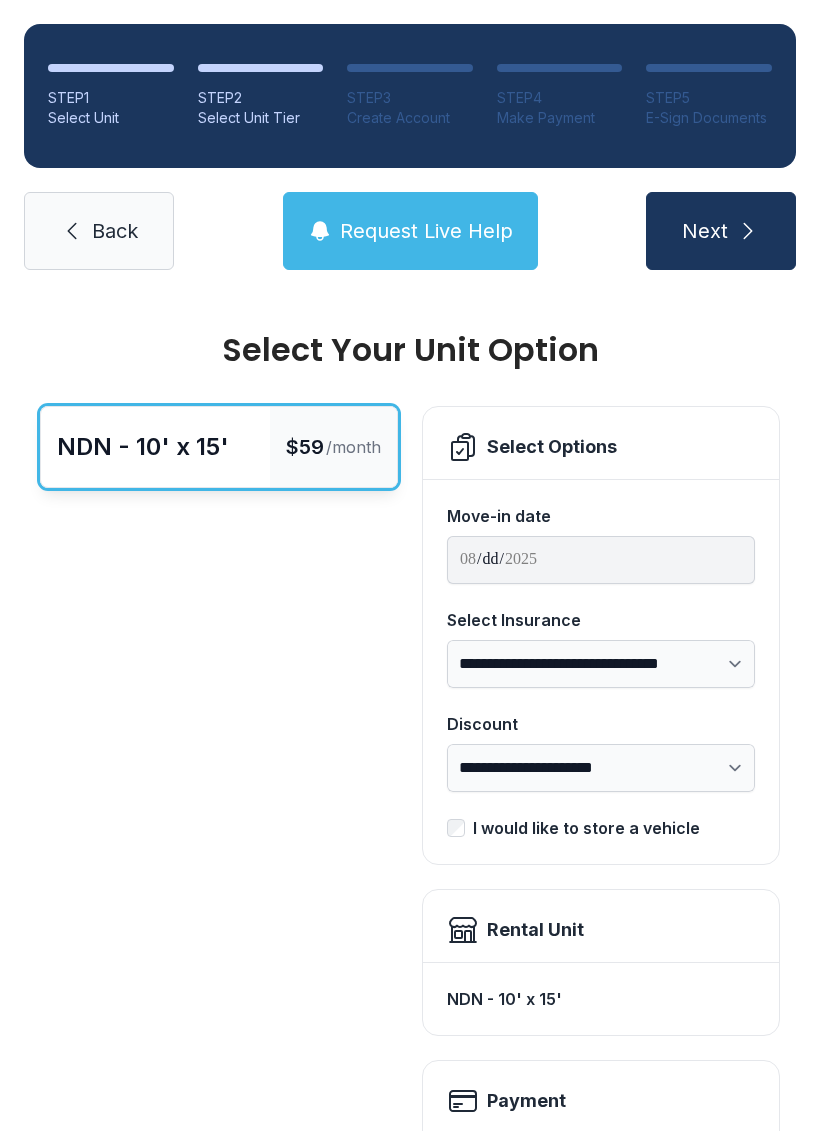 scroll, scrollTop: 0, scrollLeft: 0, axis: both 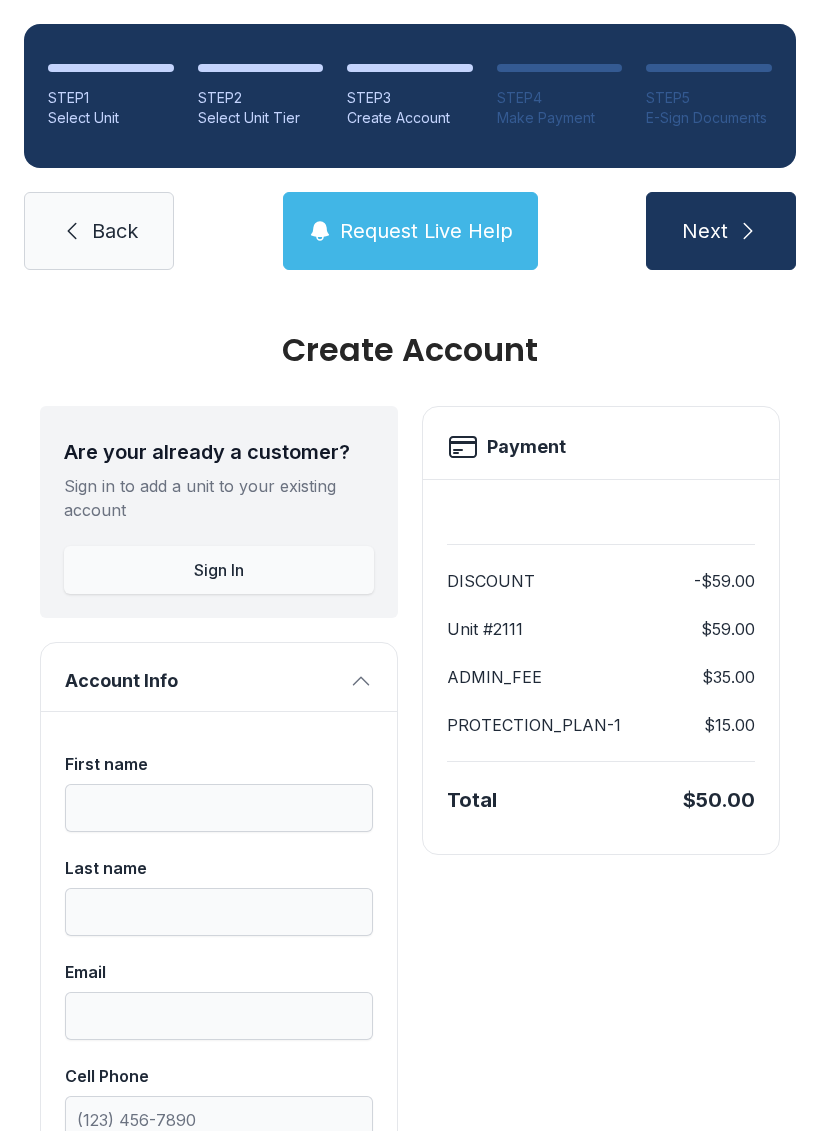click on "Request Live Help" at bounding box center [426, 231] 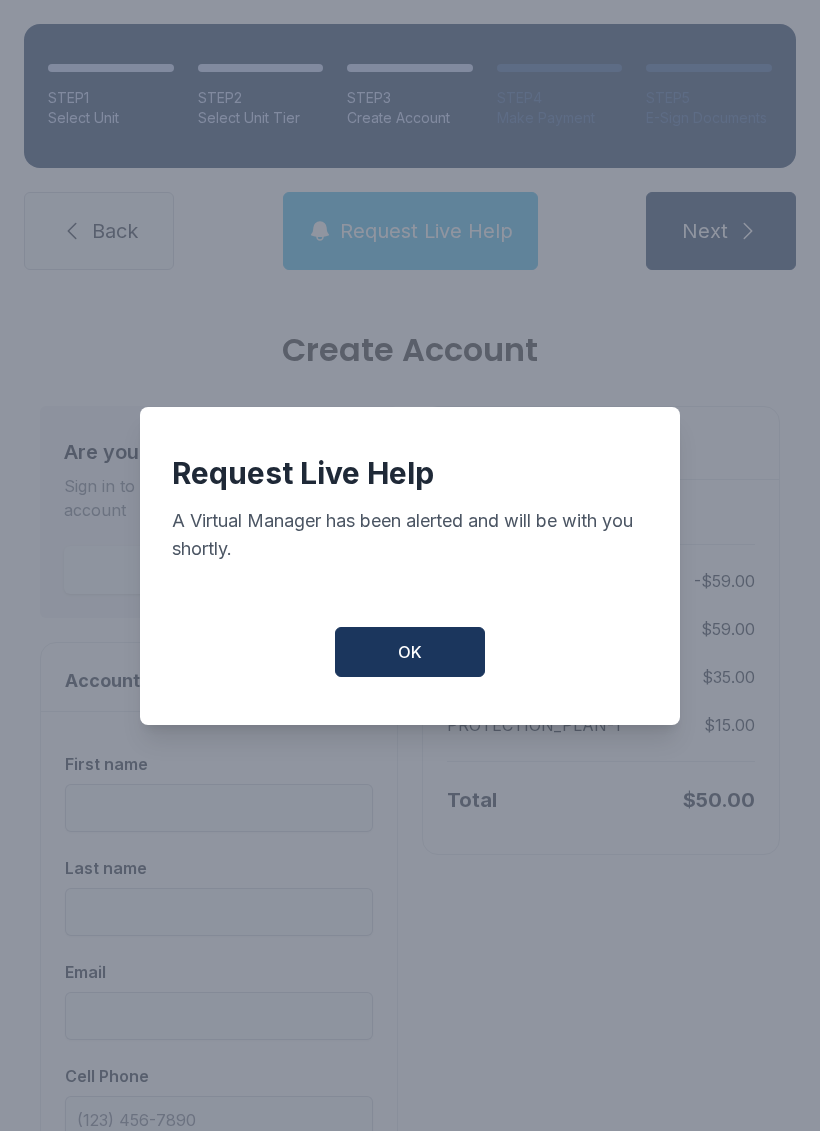 click on "OK" at bounding box center (410, 652) 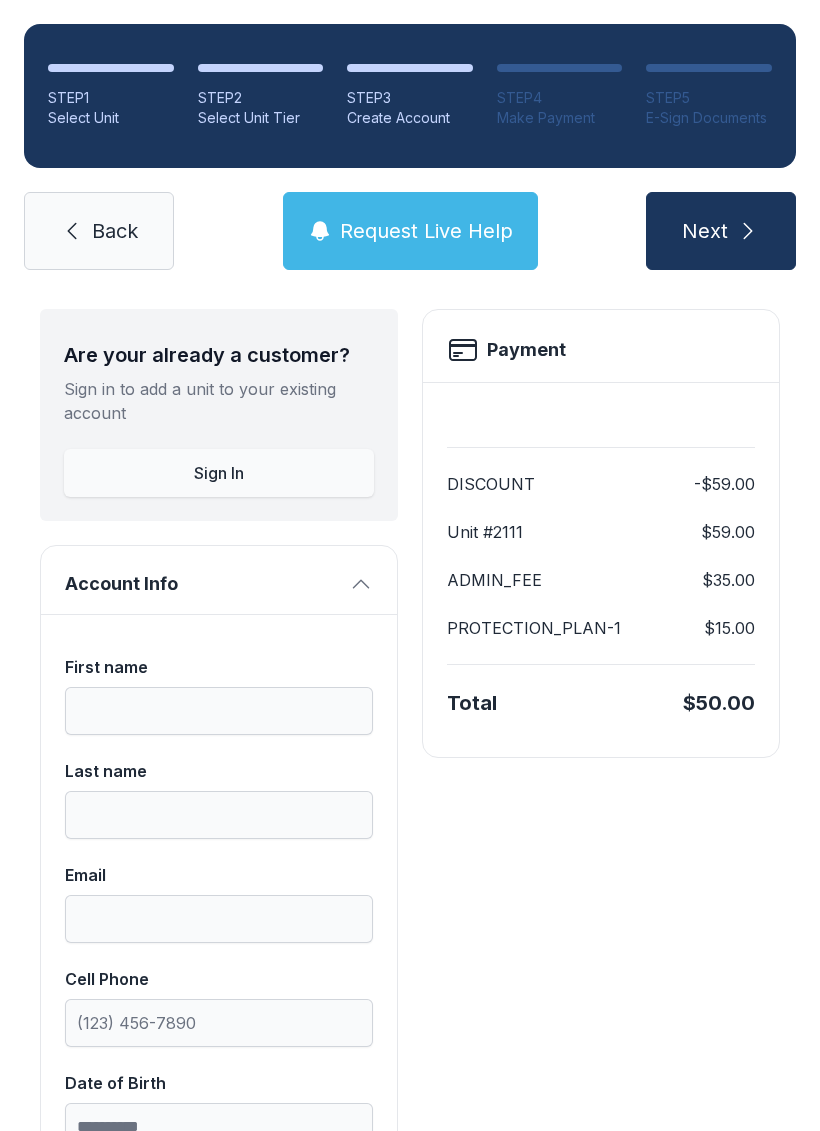 scroll, scrollTop: 96, scrollLeft: 0, axis: vertical 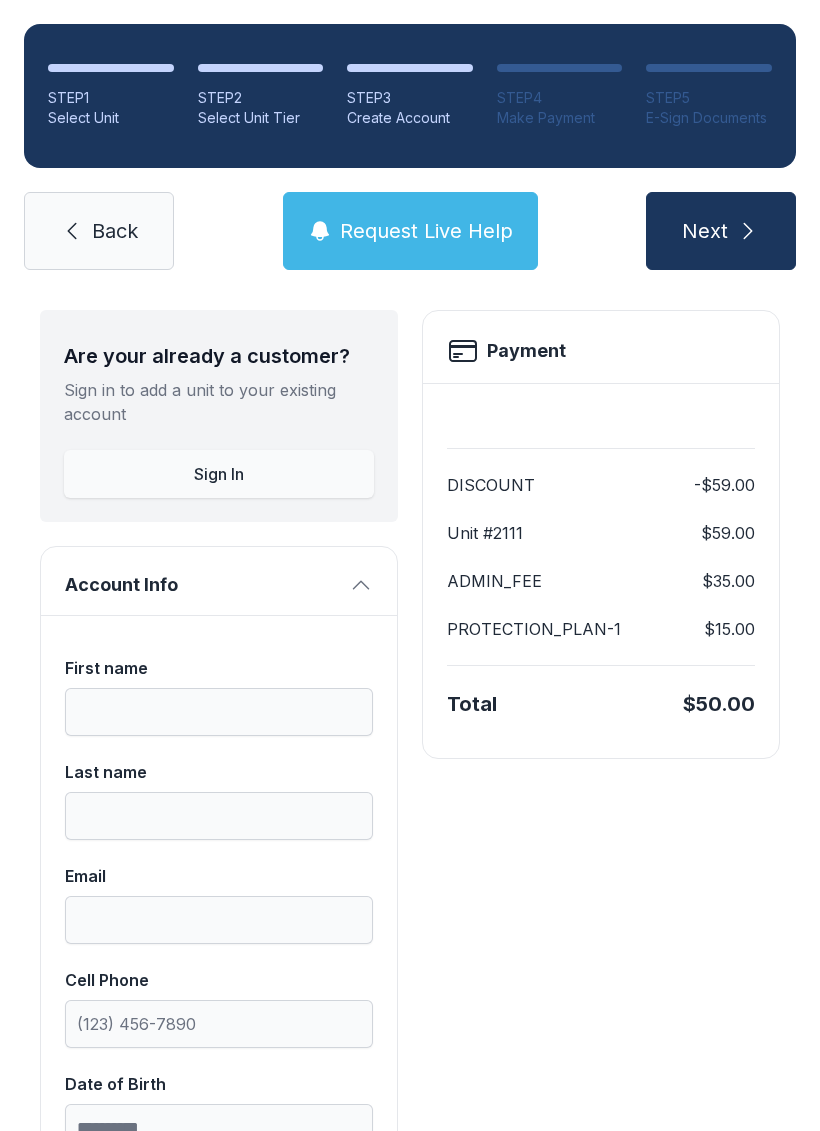 click at bounding box center (601, 424) 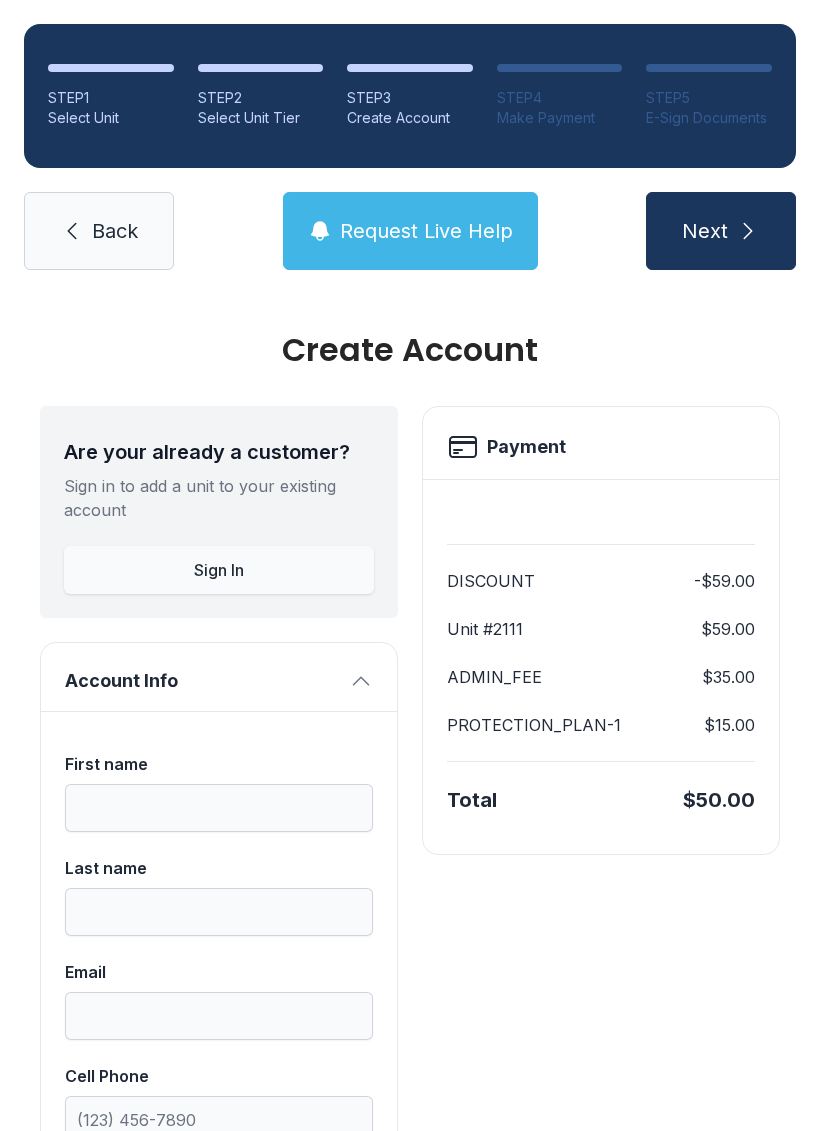 scroll, scrollTop: -4, scrollLeft: 0, axis: vertical 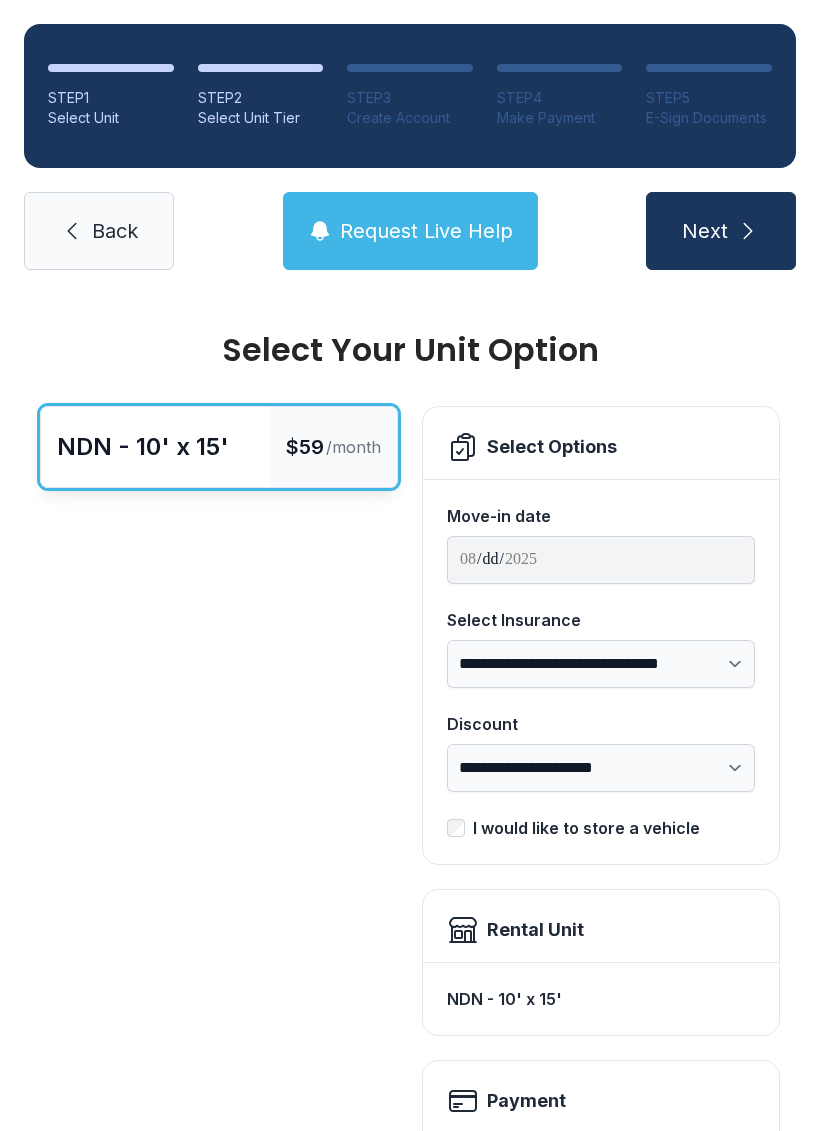 click on "STEP  1 Select Unit STEP  2 Select Unit Tier STEP  3 Create Account STEP  4 Make Payment STEP  5 E-Sign Documents Back Request Live Help Next" at bounding box center (410, 147) 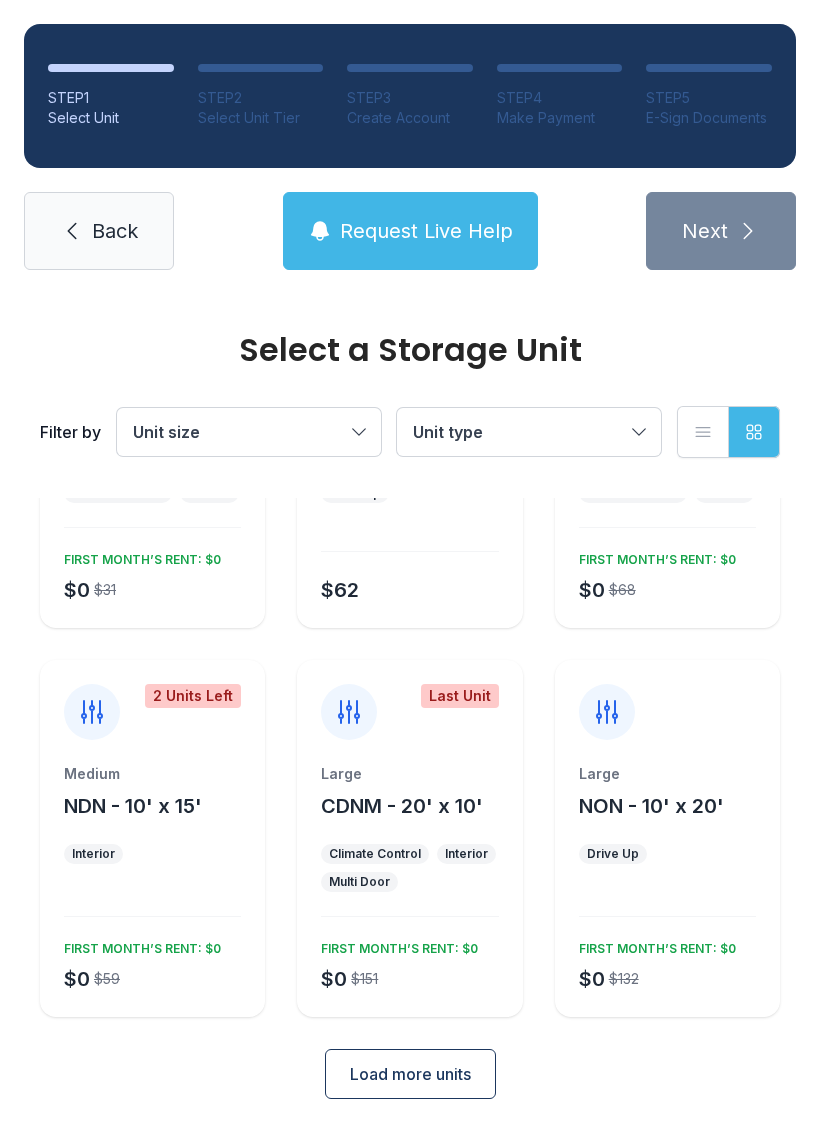 scroll, scrollTop: 202, scrollLeft: 0, axis: vertical 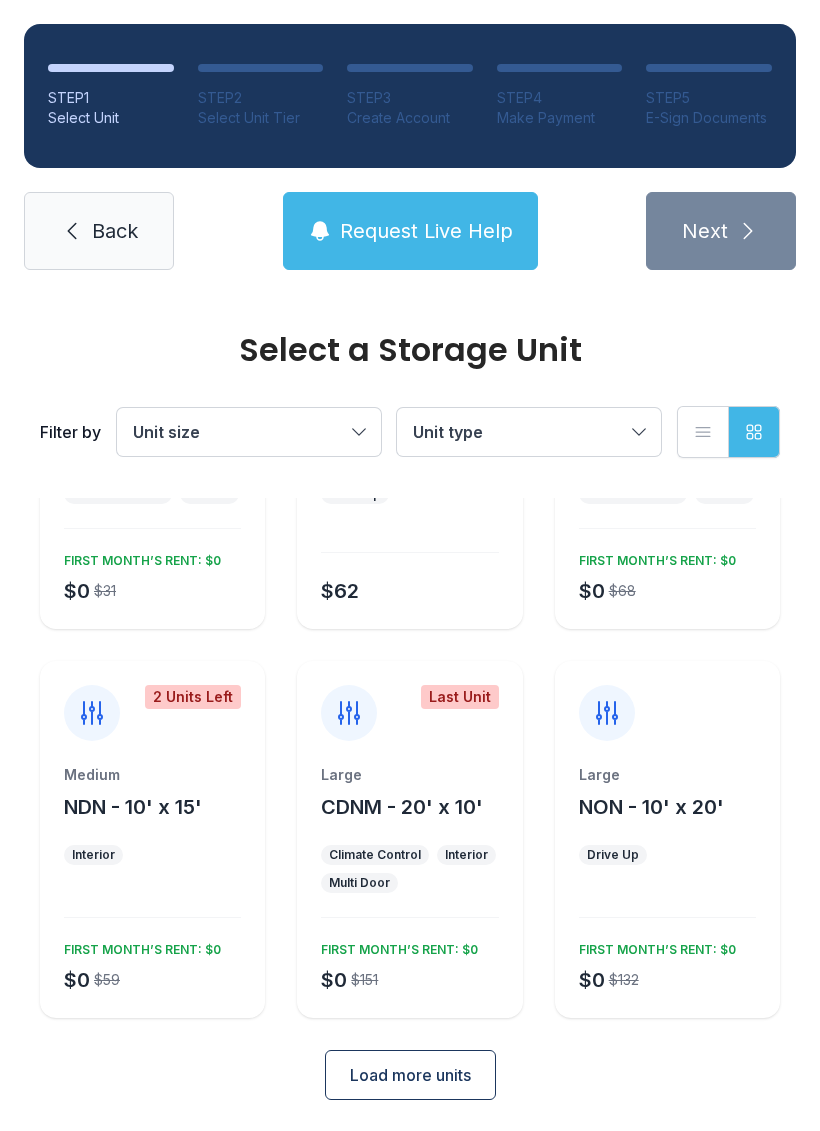 click on "Load more units" at bounding box center [410, 1075] 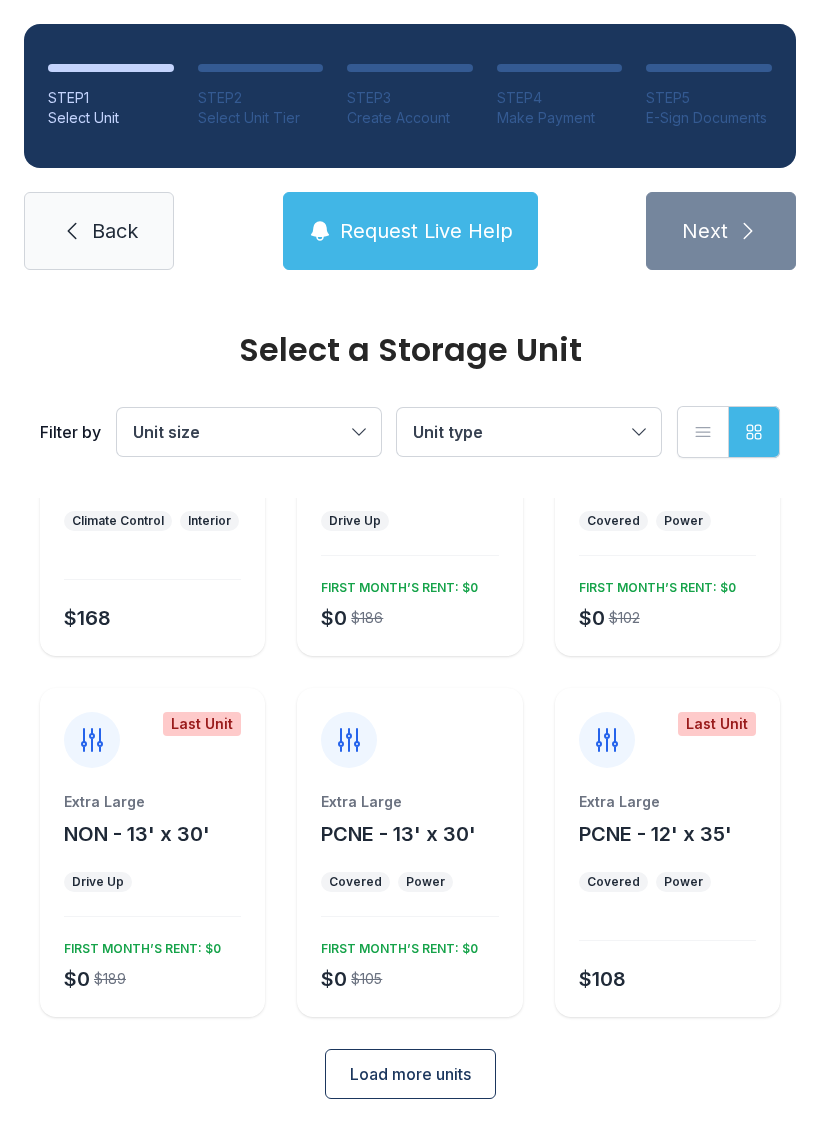 scroll, scrollTop: 924, scrollLeft: 0, axis: vertical 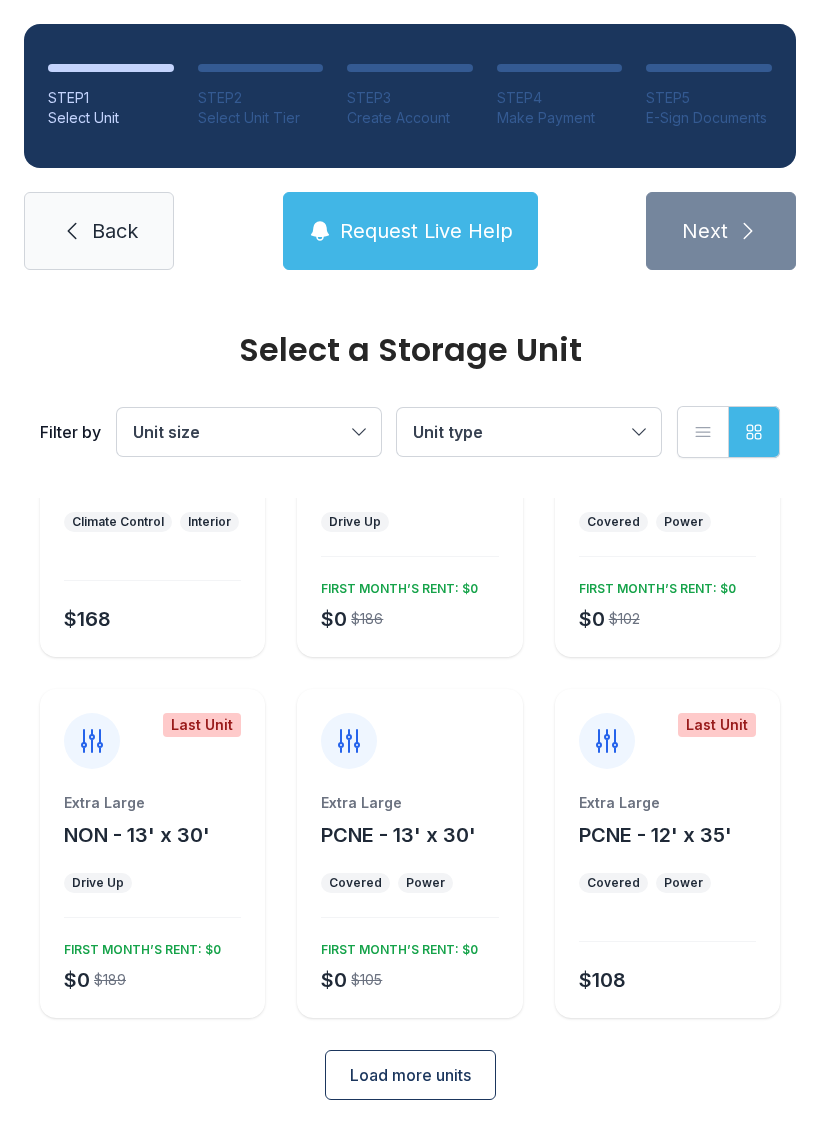 click on "Load more units" at bounding box center [410, 1075] 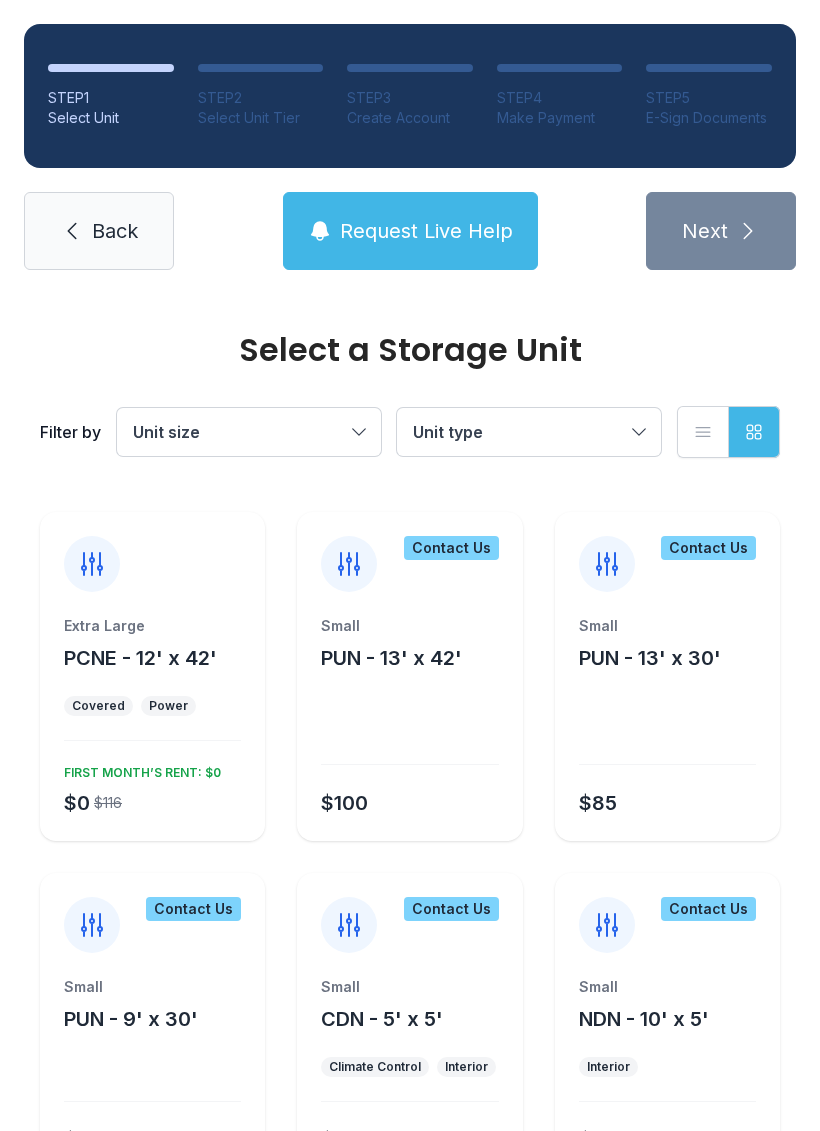 scroll, scrollTop: 1463, scrollLeft: 0, axis: vertical 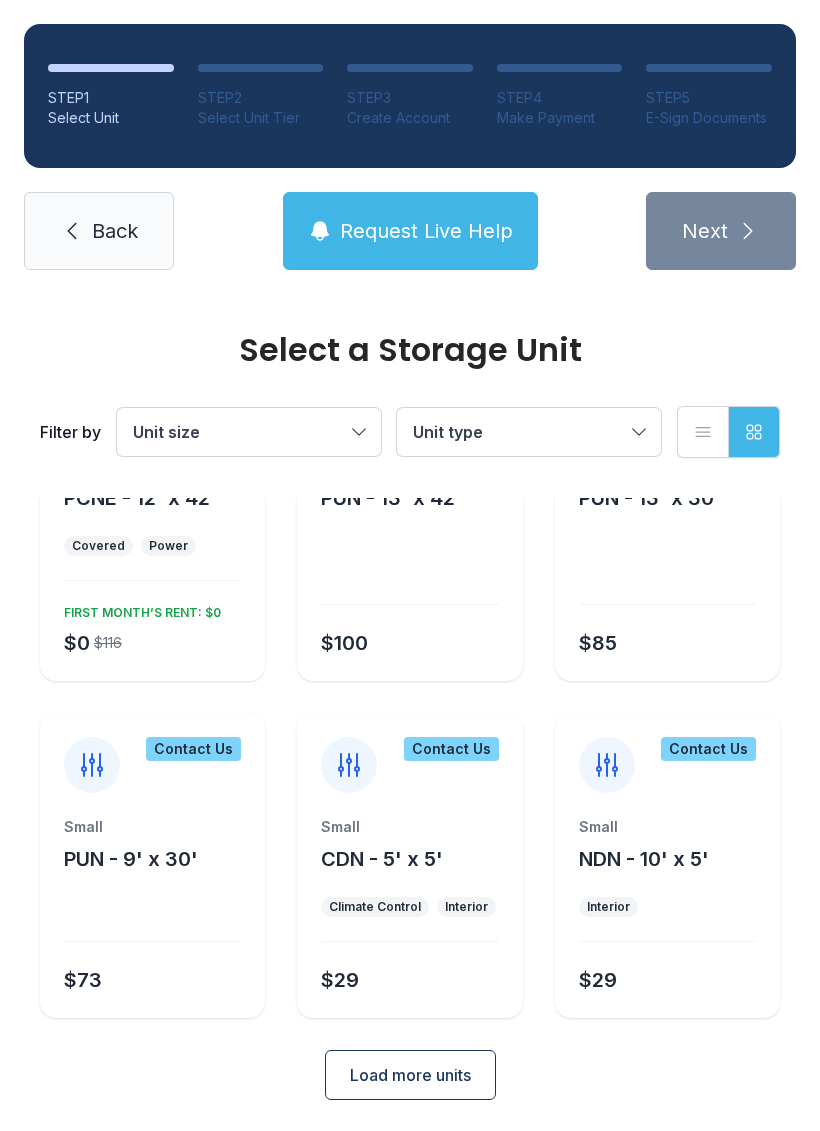 click on "Load more units" at bounding box center (410, 1075) 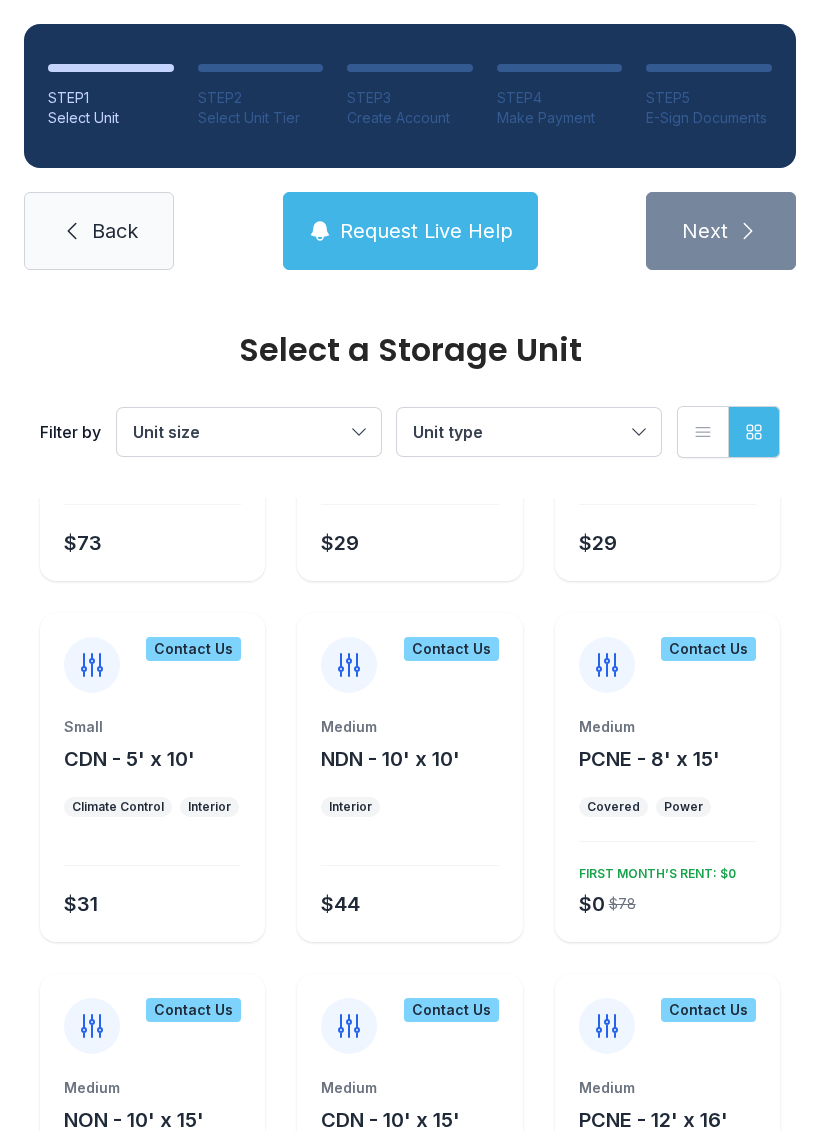 scroll, scrollTop: 2064, scrollLeft: 0, axis: vertical 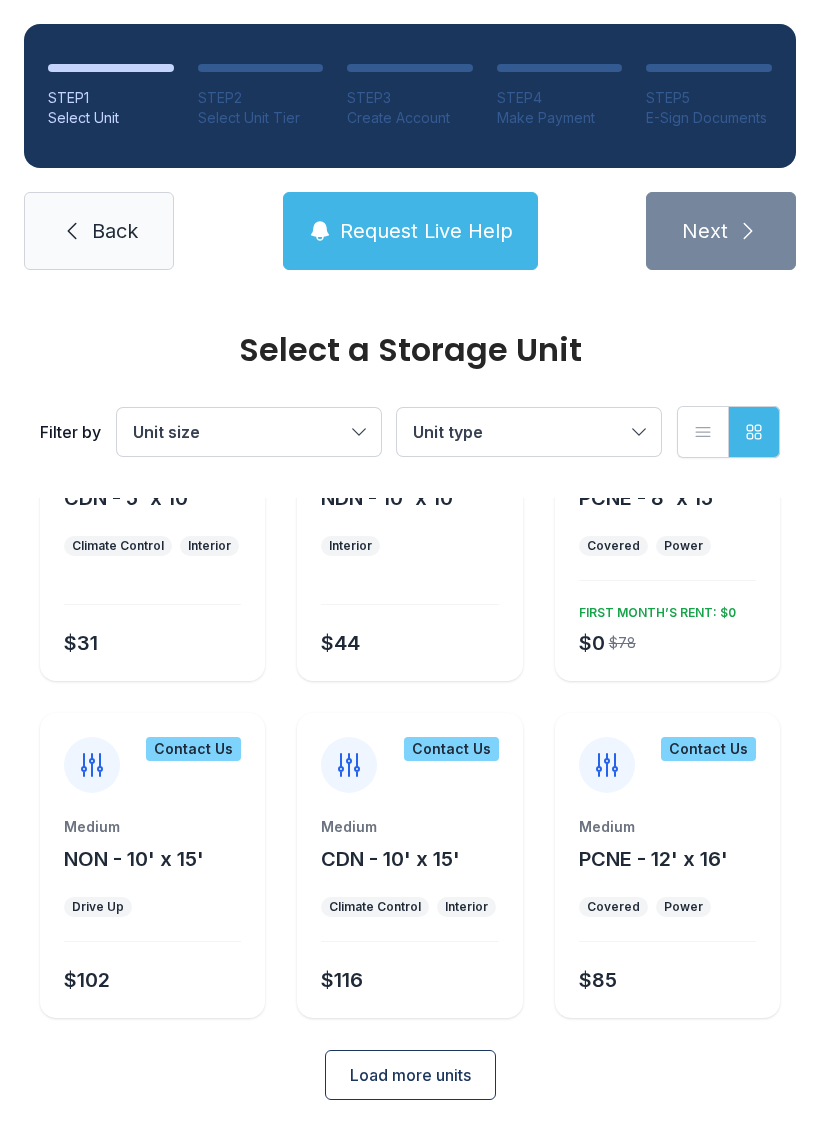 click on "Load more units" at bounding box center [410, 1075] 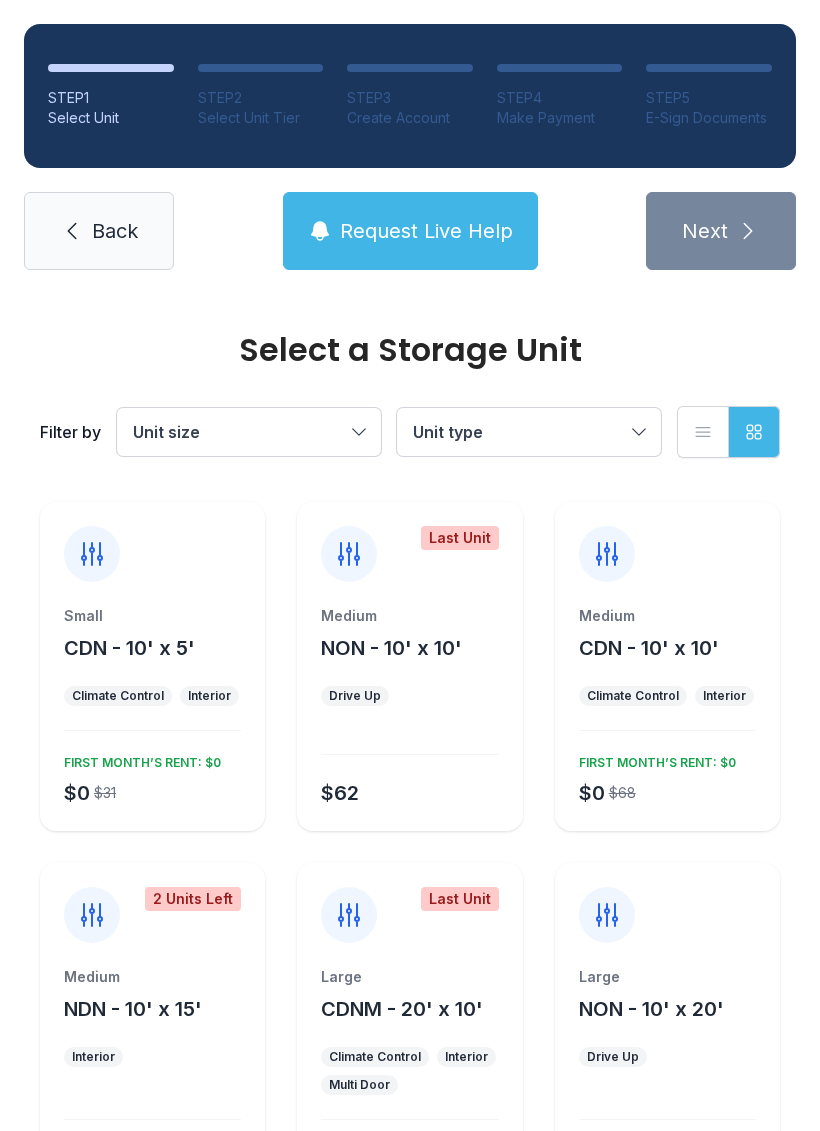 scroll, scrollTop: 0, scrollLeft: 0, axis: both 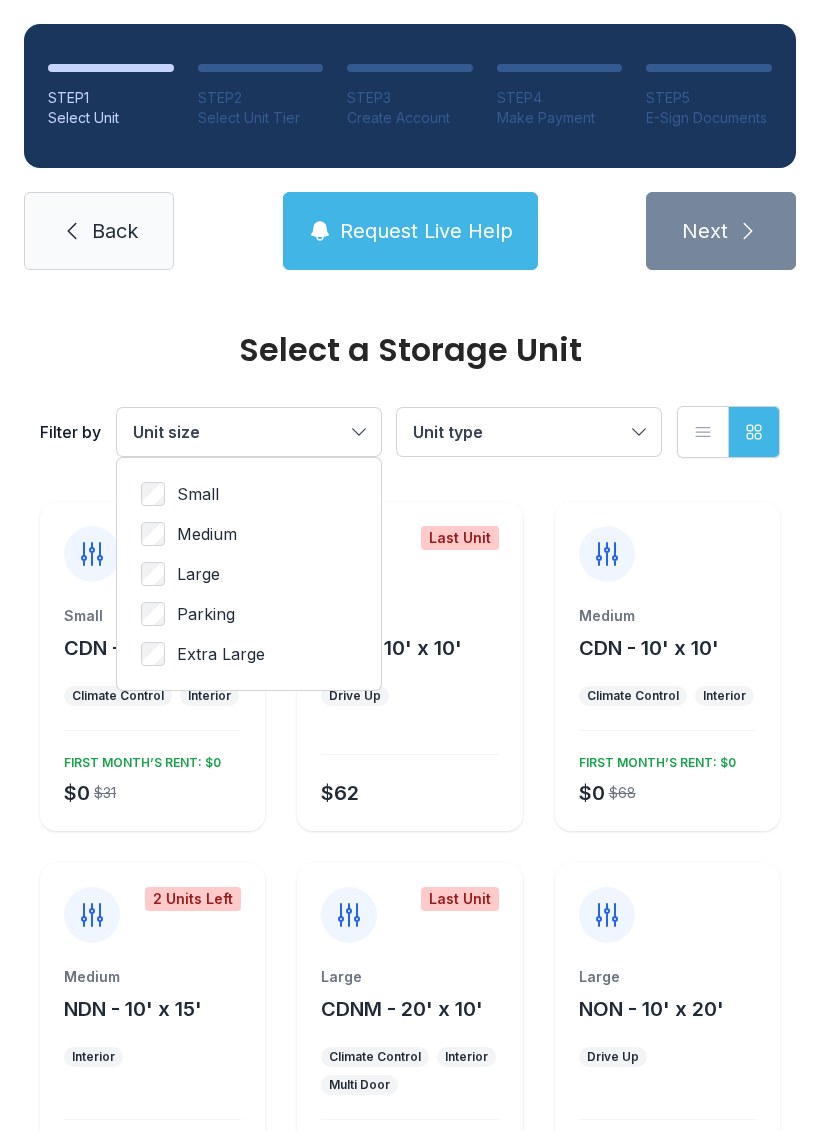 click on "Unit type" at bounding box center (519, 432) 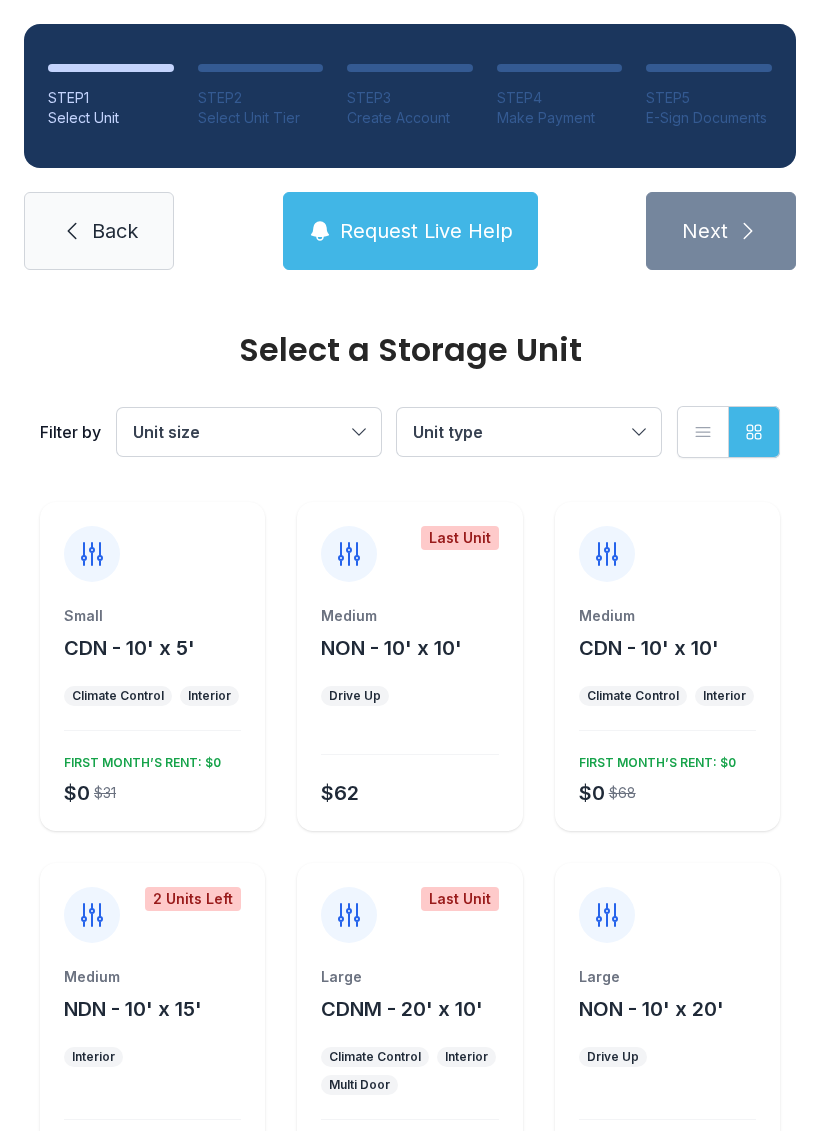 click on "Grid view" at bounding box center [754, 432] 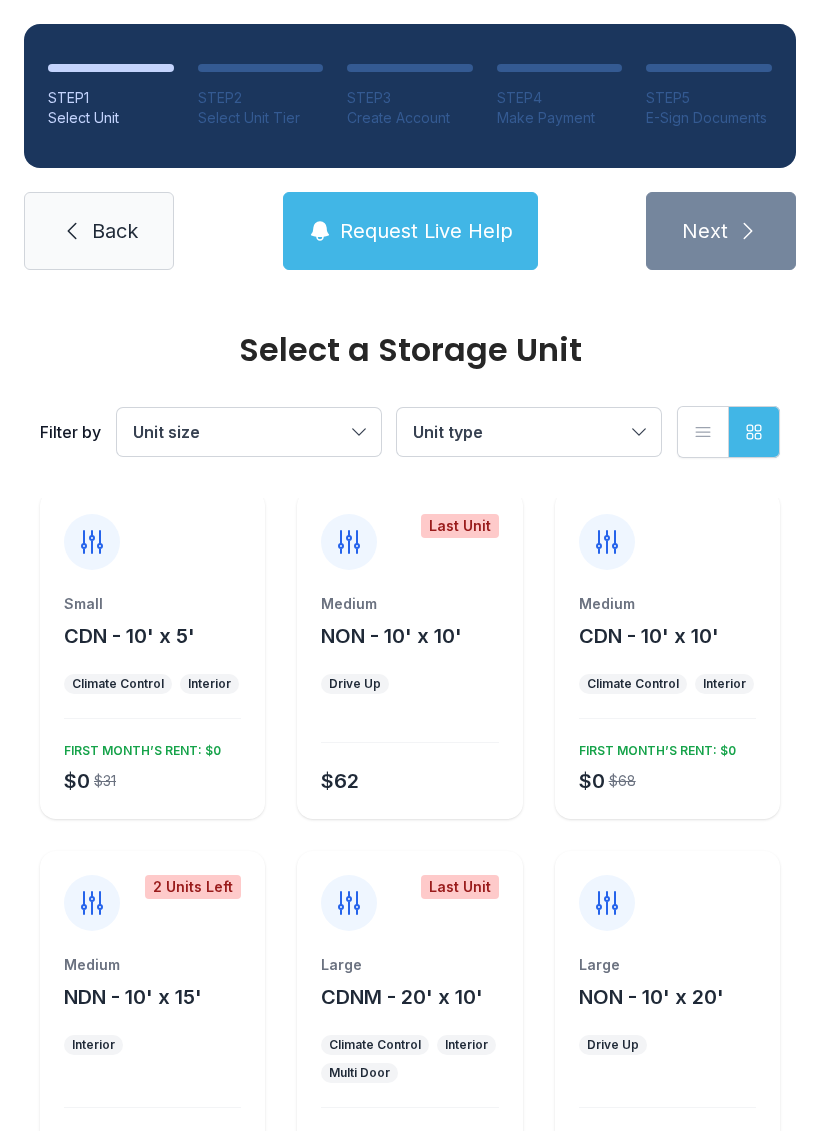 scroll, scrollTop: 13, scrollLeft: 0, axis: vertical 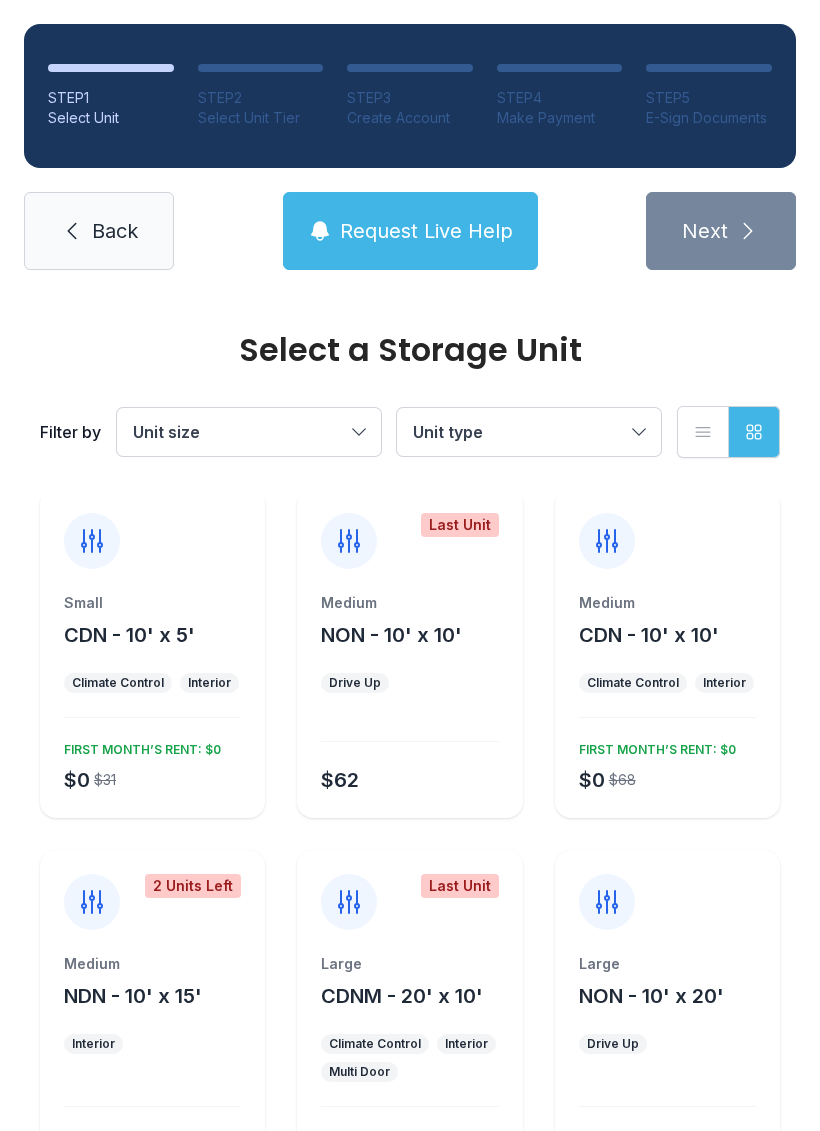 click on "Drive Up" at bounding box center (409, 683) 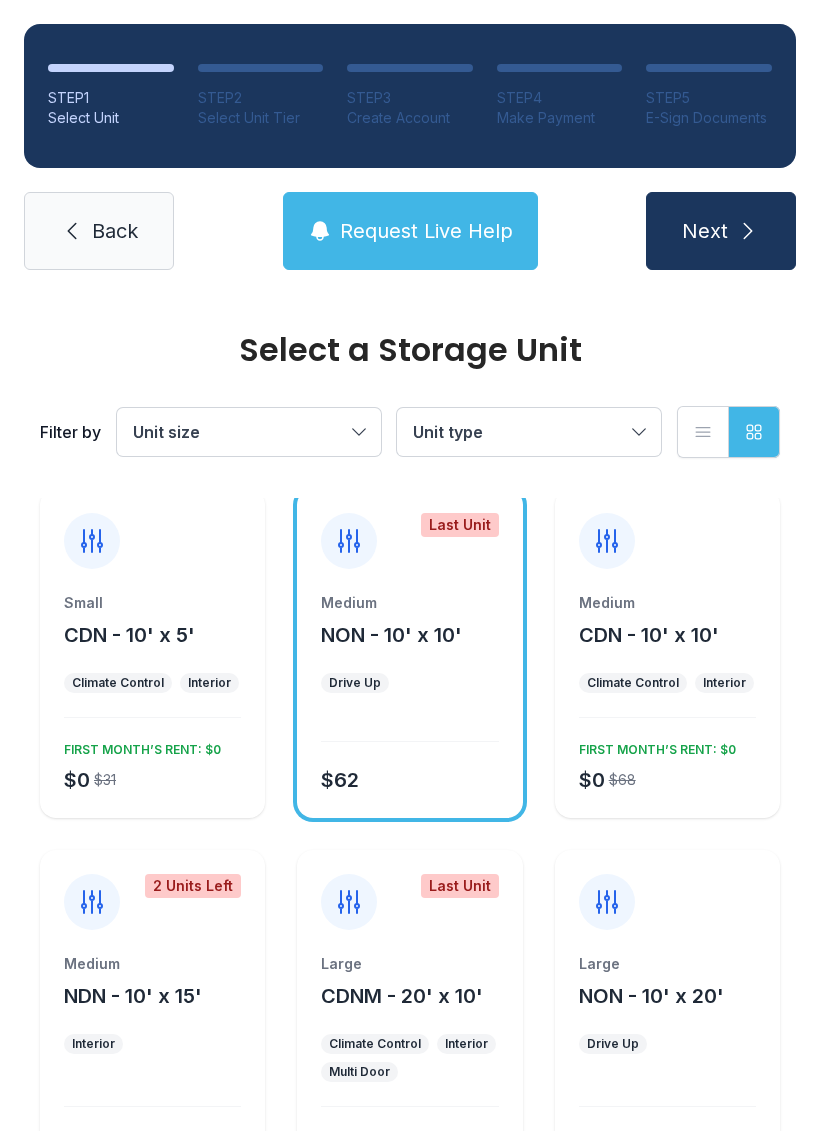 click on "Medium NON - 10' x 10' Drive Up $62" at bounding box center (409, 705) 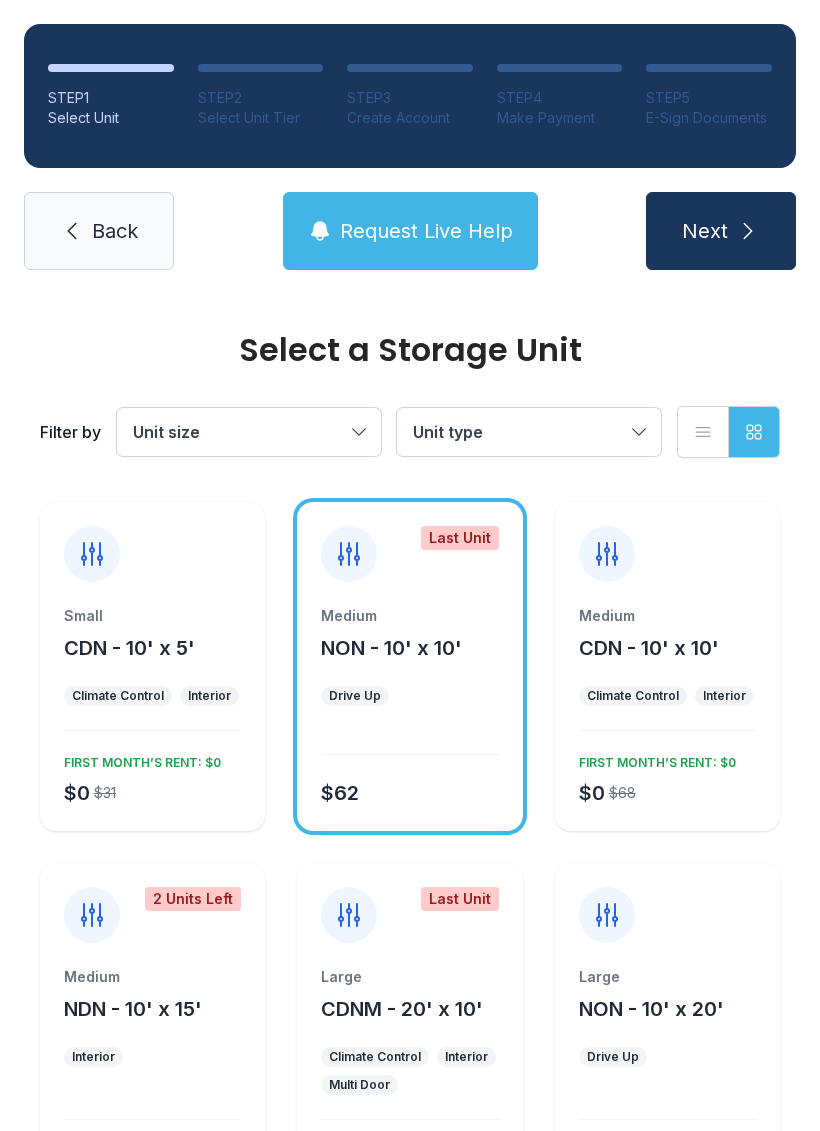 scroll, scrollTop: 0, scrollLeft: 0, axis: both 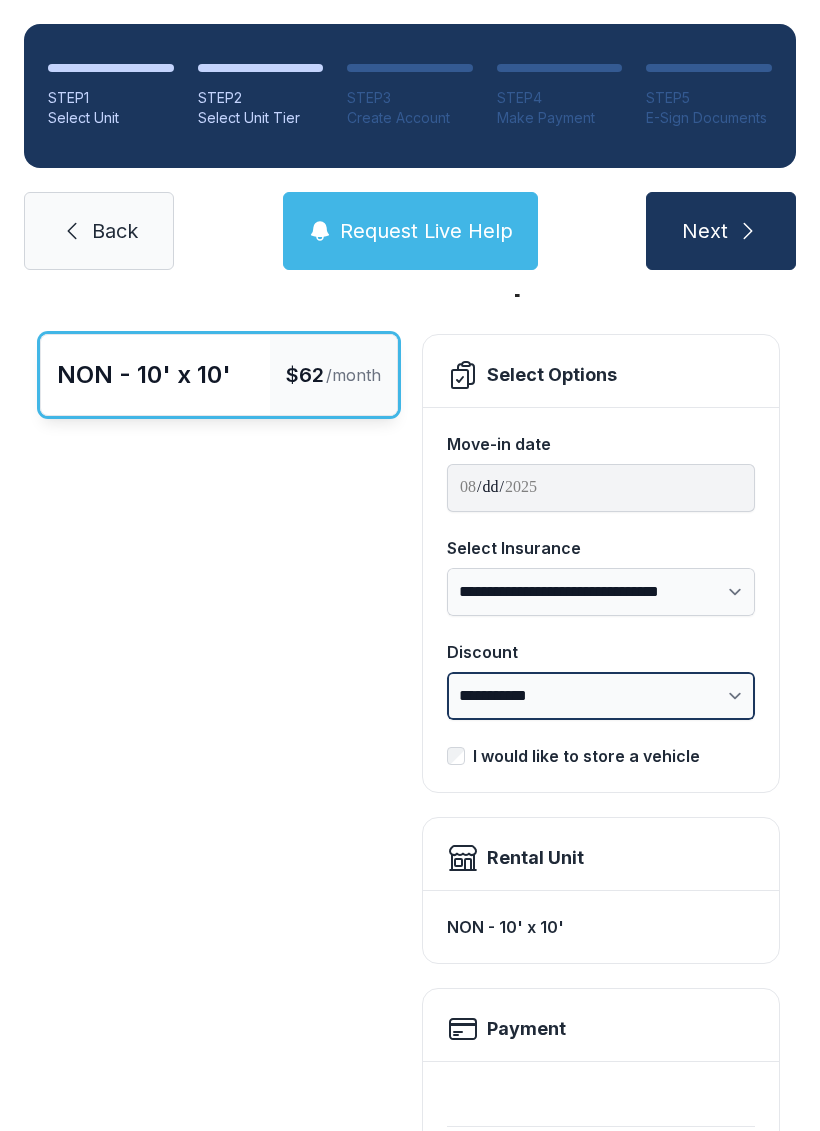 click on "**********" at bounding box center [601, 696] 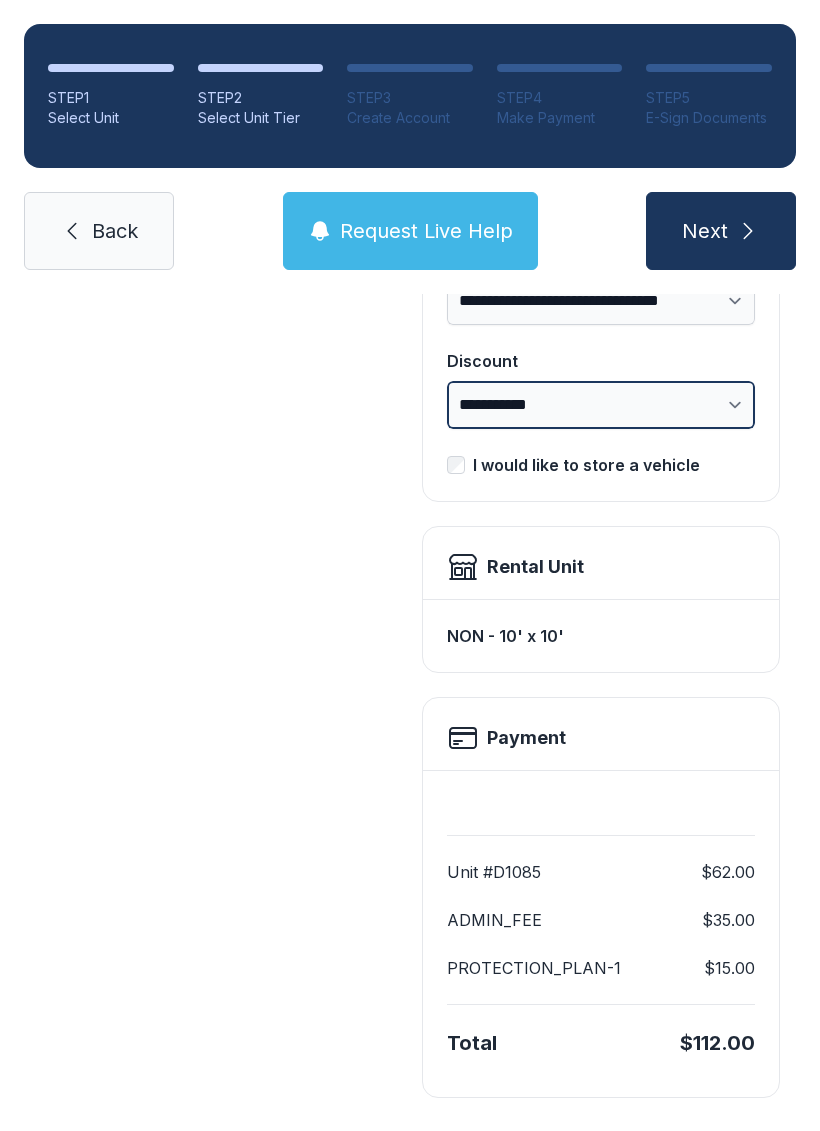 scroll, scrollTop: 361, scrollLeft: 0, axis: vertical 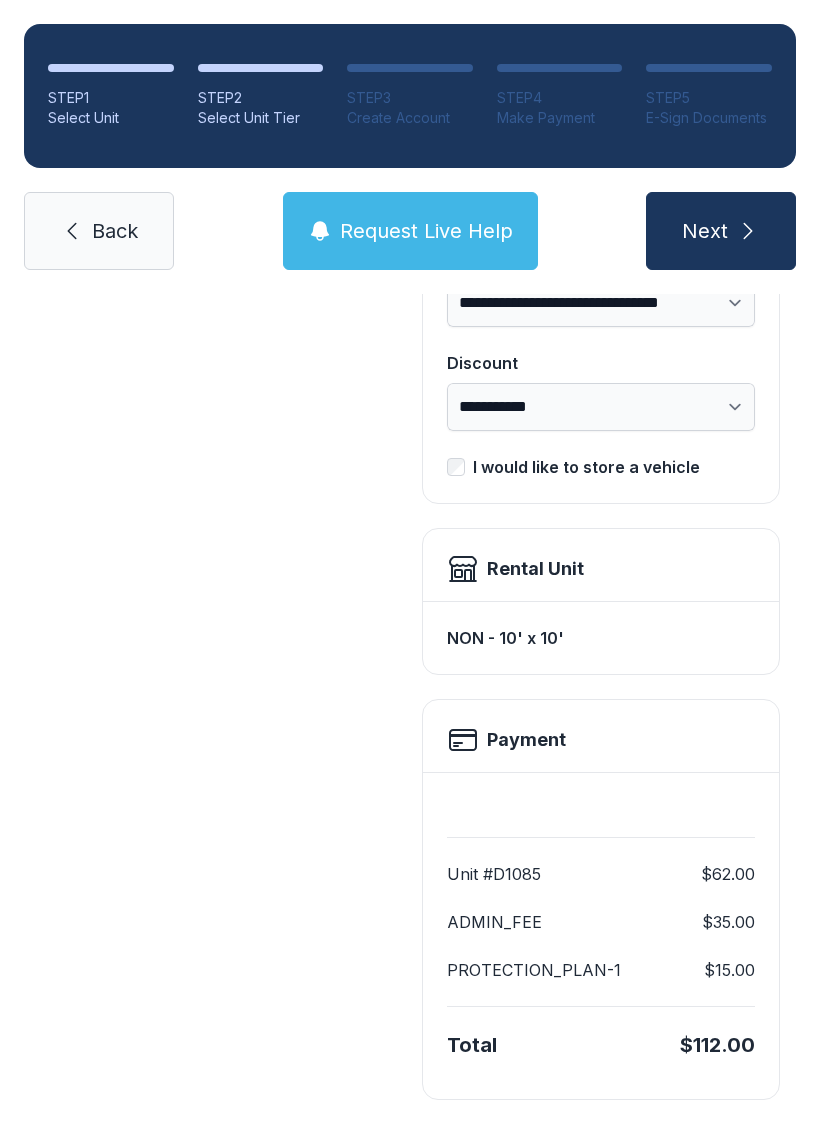 click on "Back" at bounding box center (99, 231) 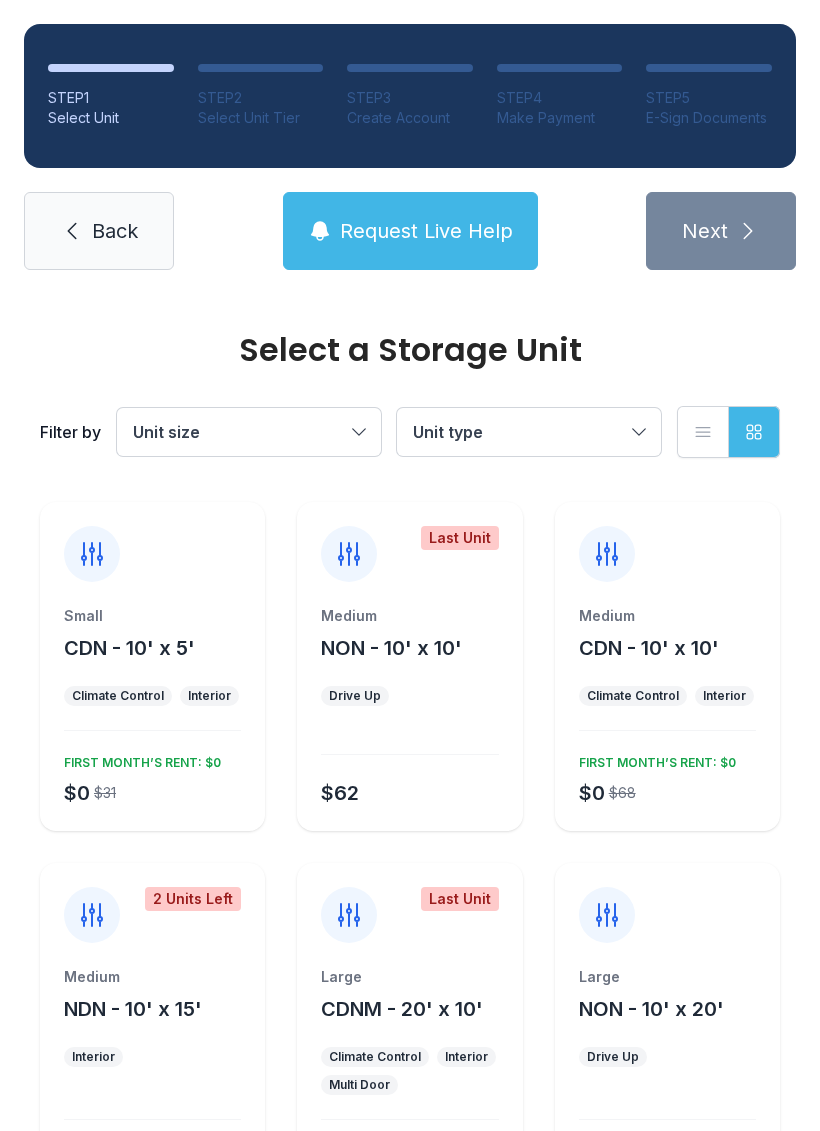 scroll, scrollTop: 0, scrollLeft: 0, axis: both 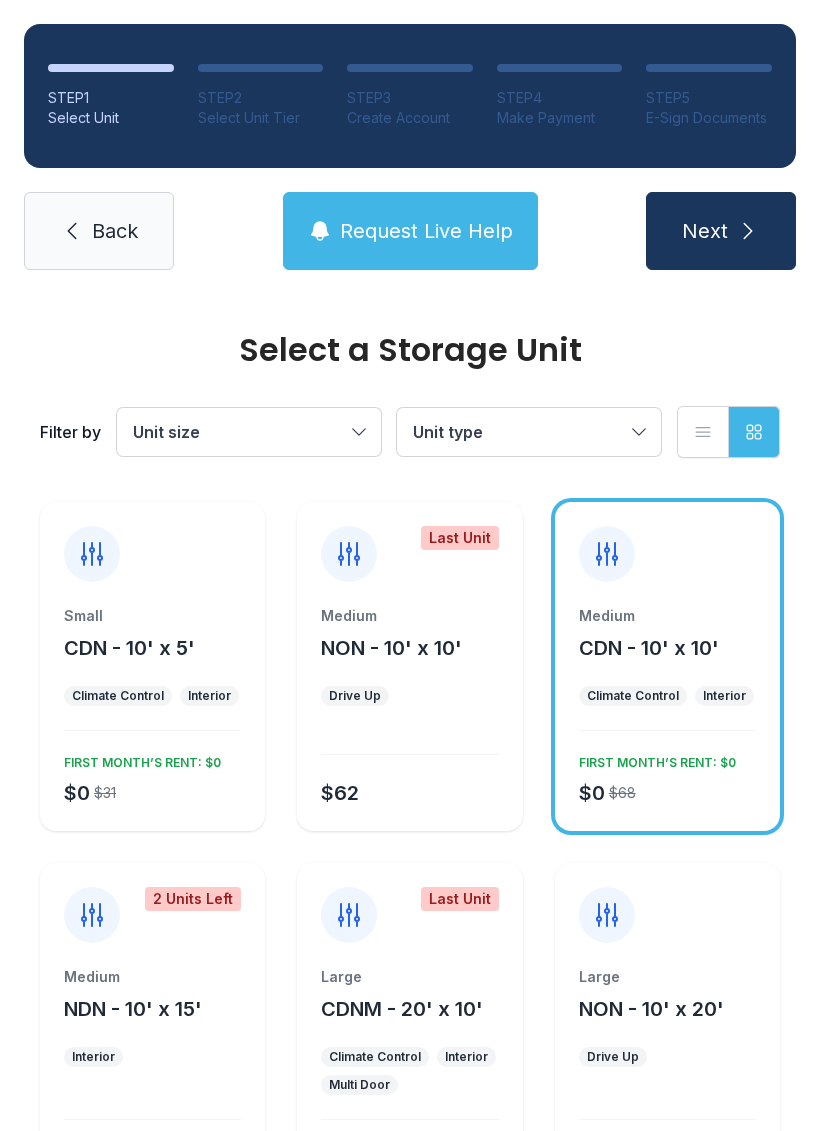 click 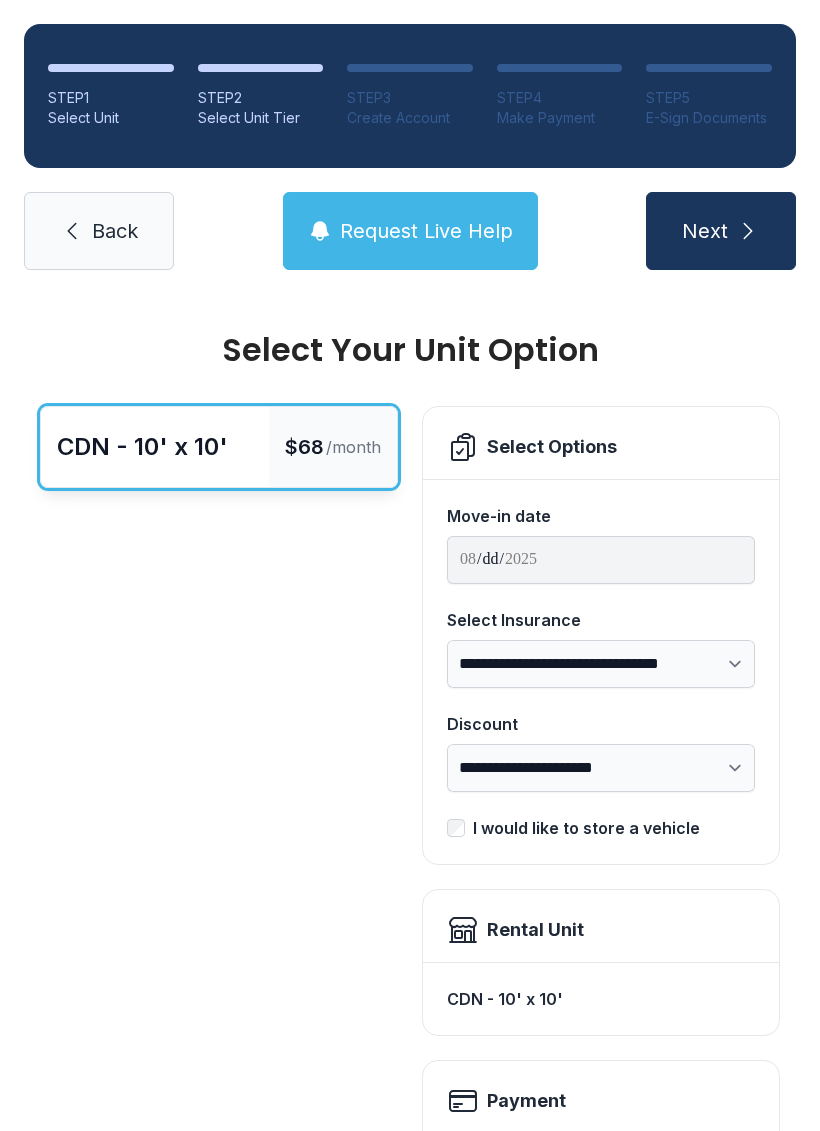 scroll, scrollTop: 0, scrollLeft: 0, axis: both 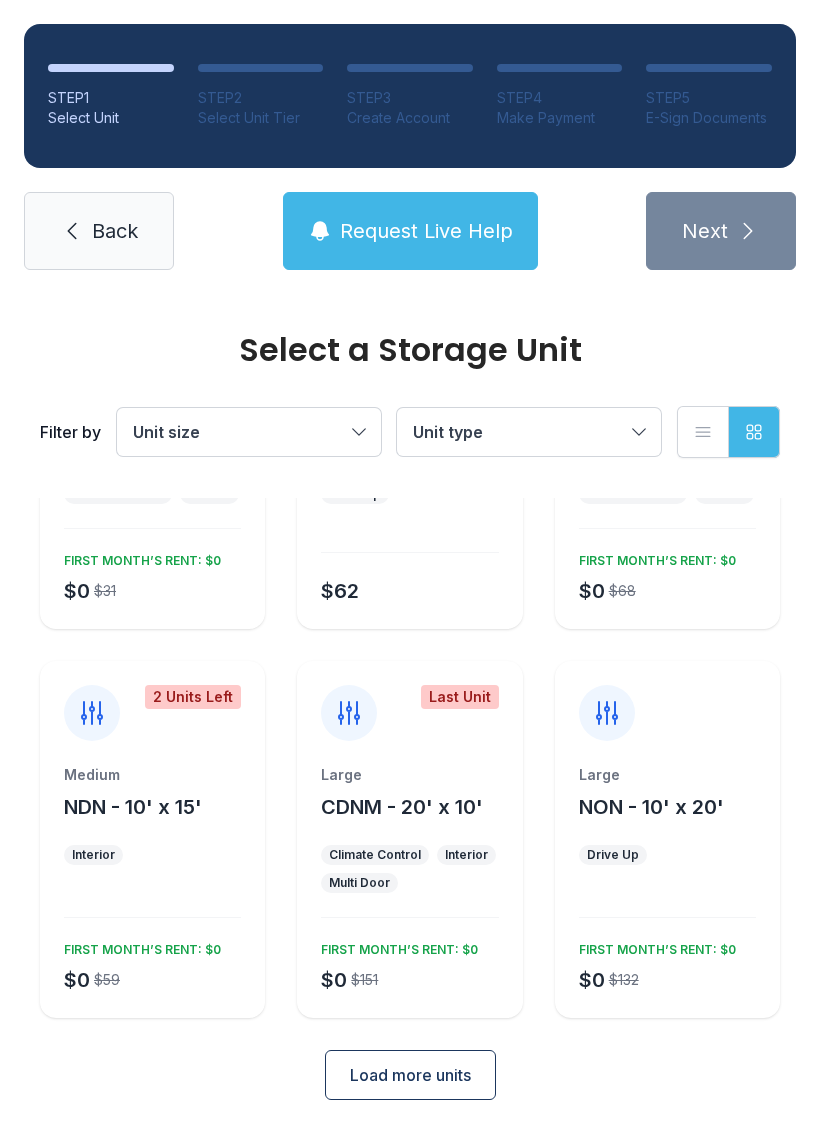 click on "Load more units" at bounding box center [410, 1075] 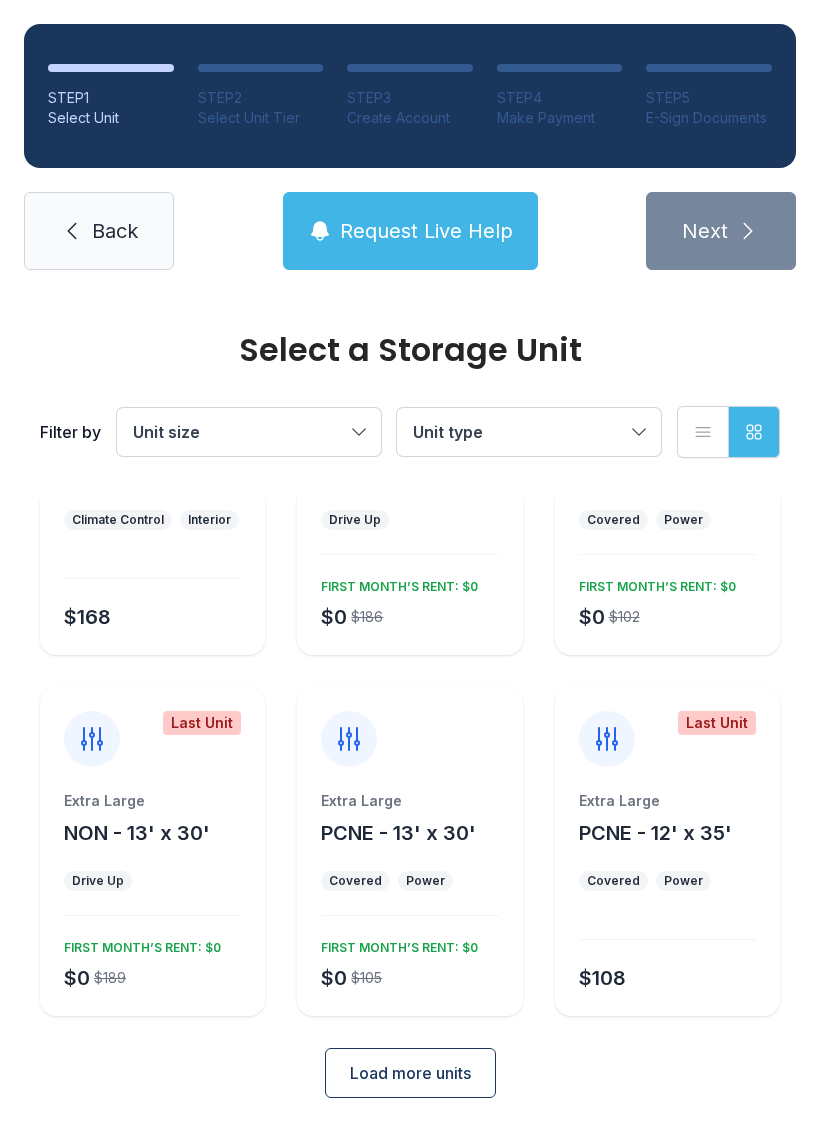 scroll, scrollTop: 924, scrollLeft: 0, axis: vertical 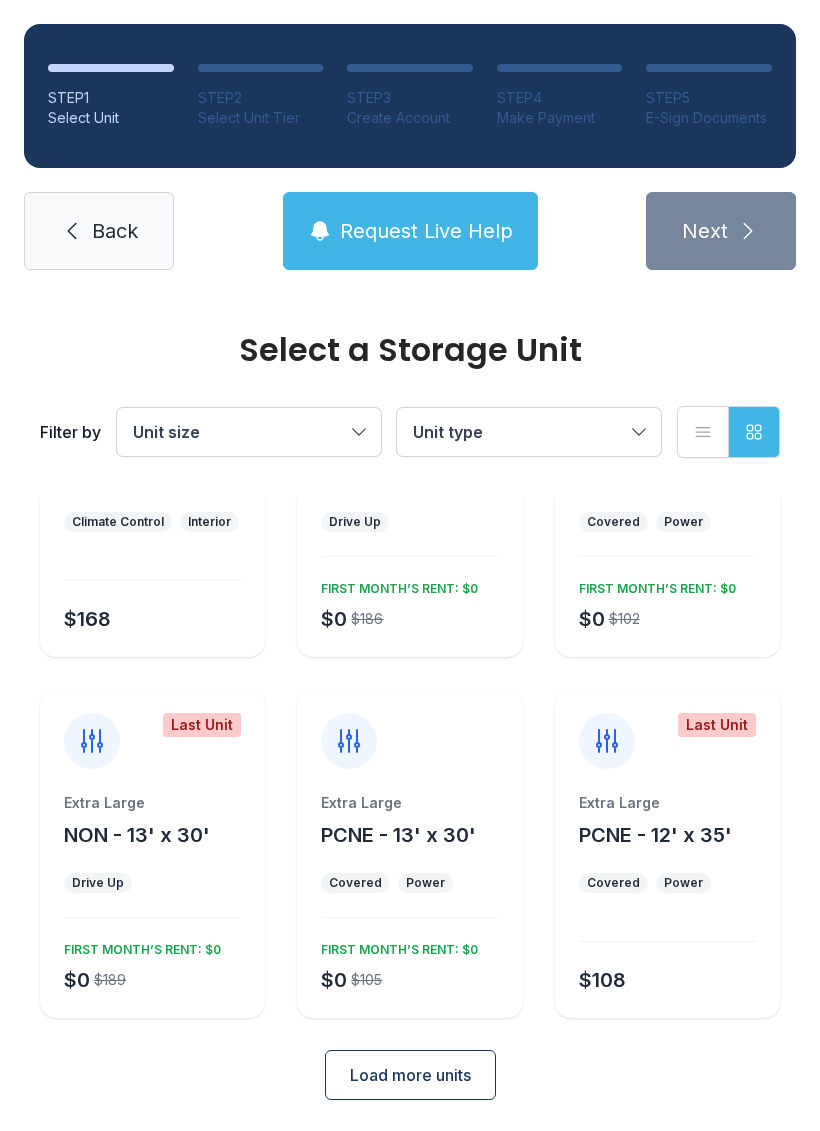 click on "Load more units" at bounding box center (410, 1075) 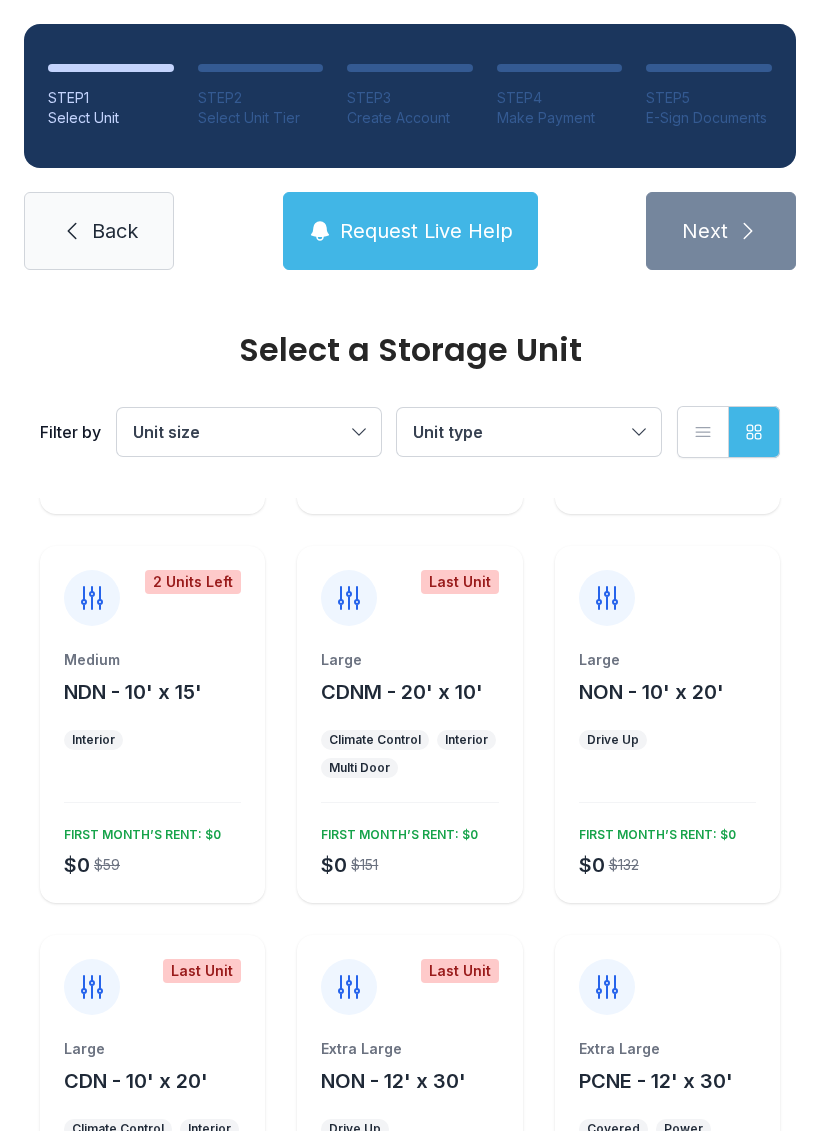 scroll, scrollTop: 296, scrollLeft: 0, axis: vertical 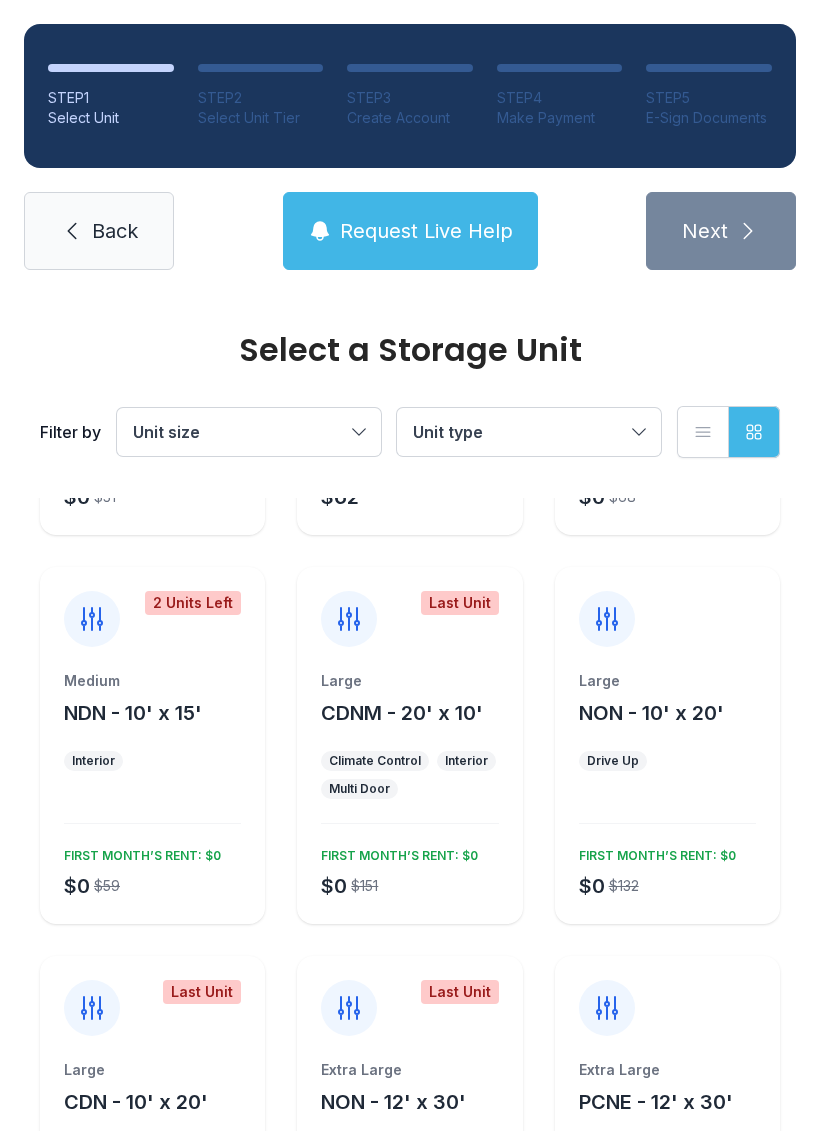 click on "Interior" at bounding box center (152, 761) 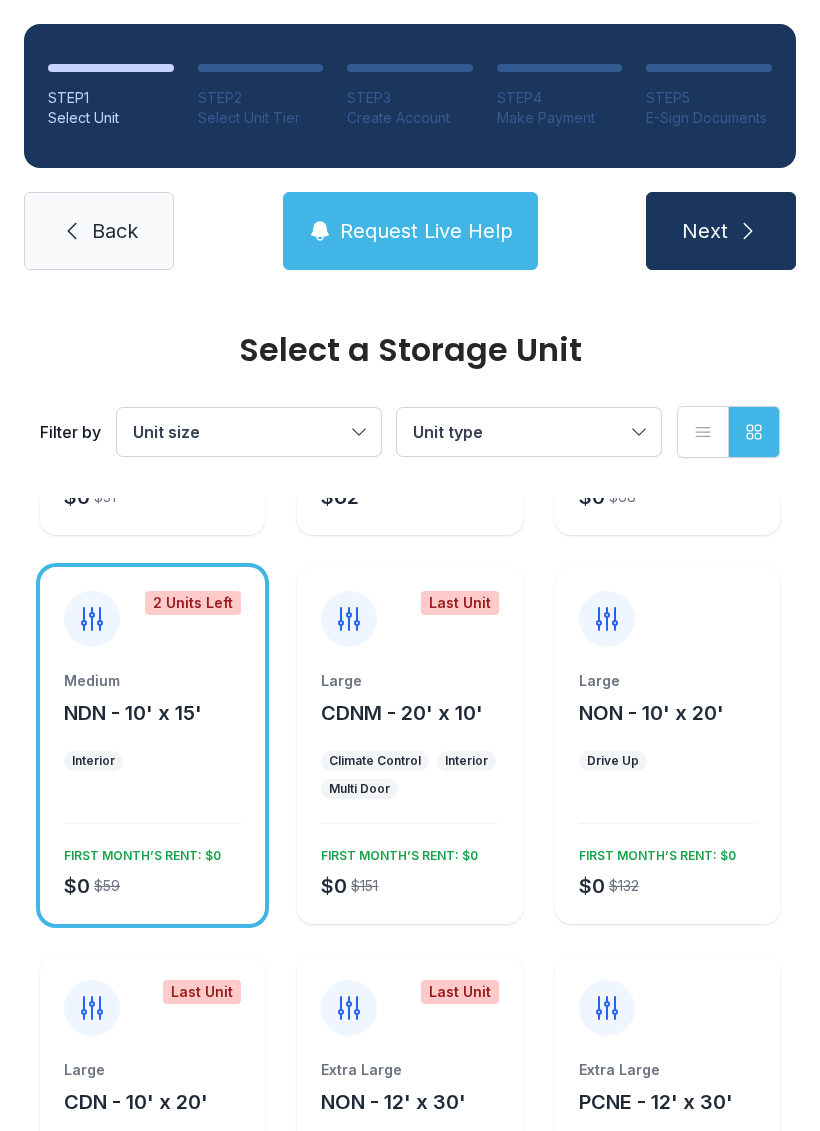 click on "Medium NDN - 10' x 15' Interior $0 $59 FIRST MONTH’S RENT: $0" at bounding box center (152, 797) 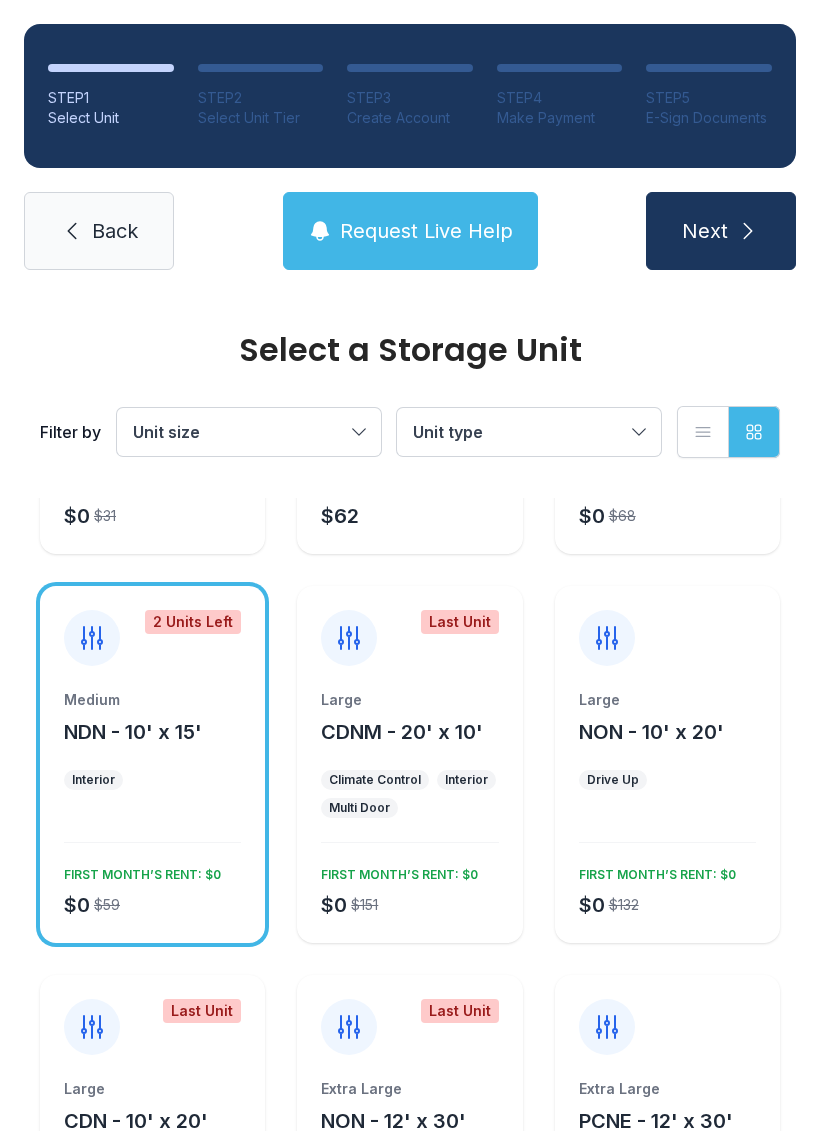 click 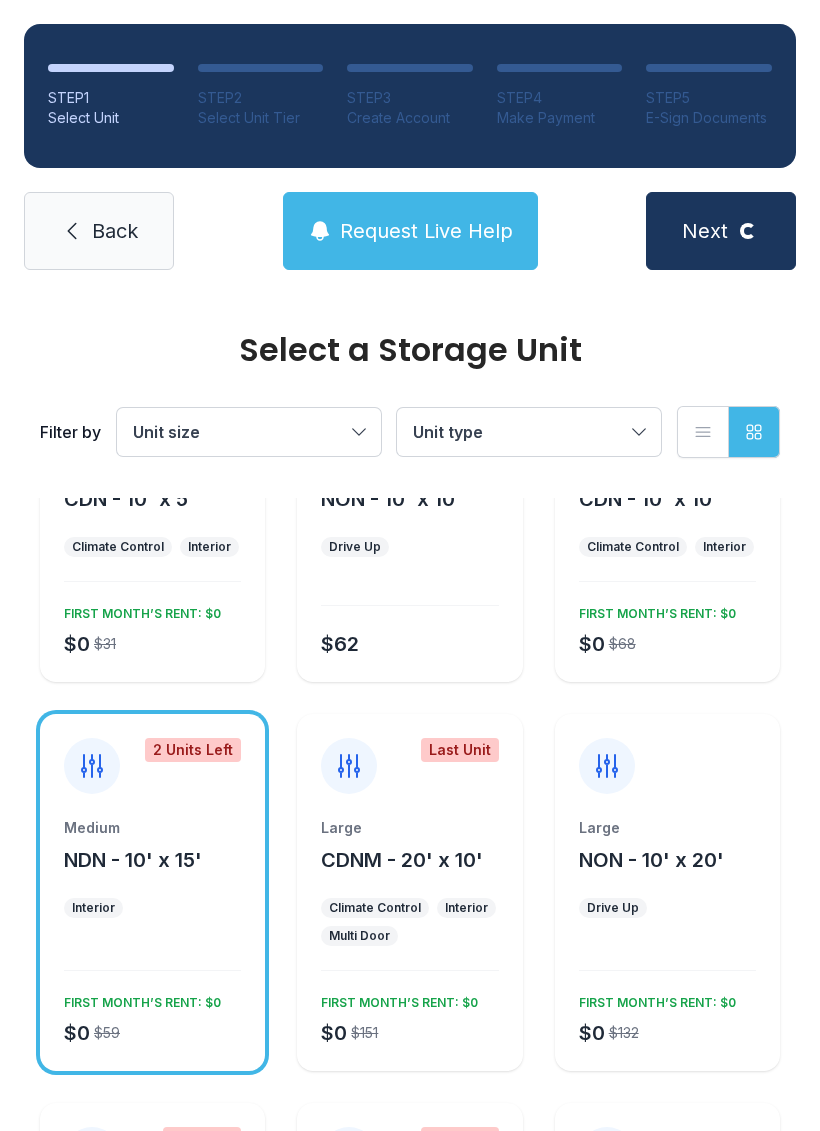 scroll, scrollTop: 147, scrollLeft: 0, axis: vertical 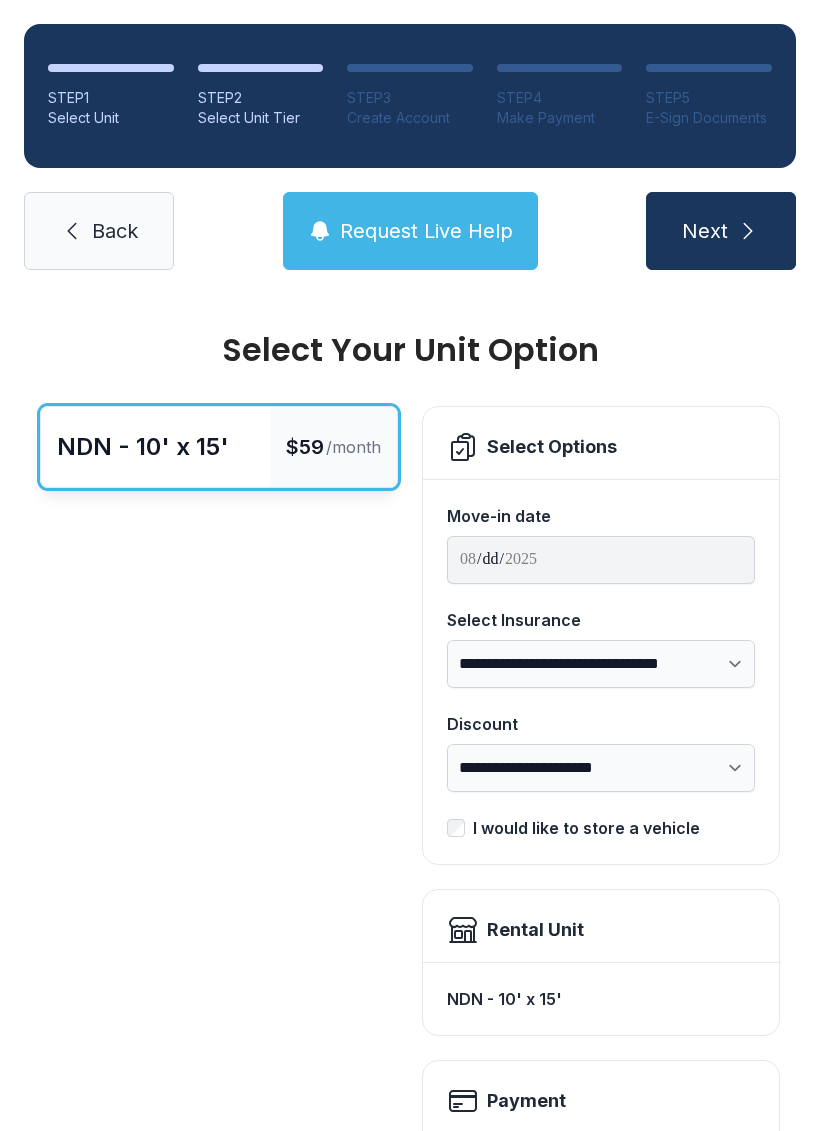 click on "Select Options" at bounding box center (601, 443) 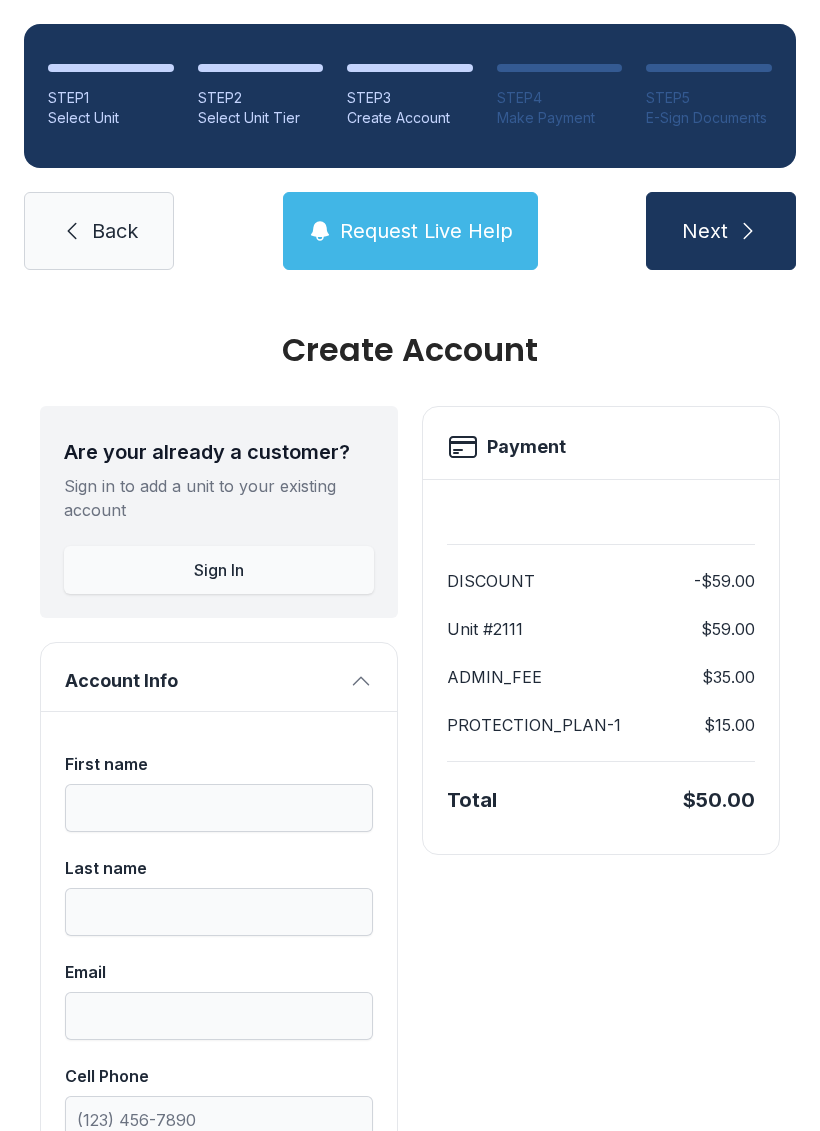 click 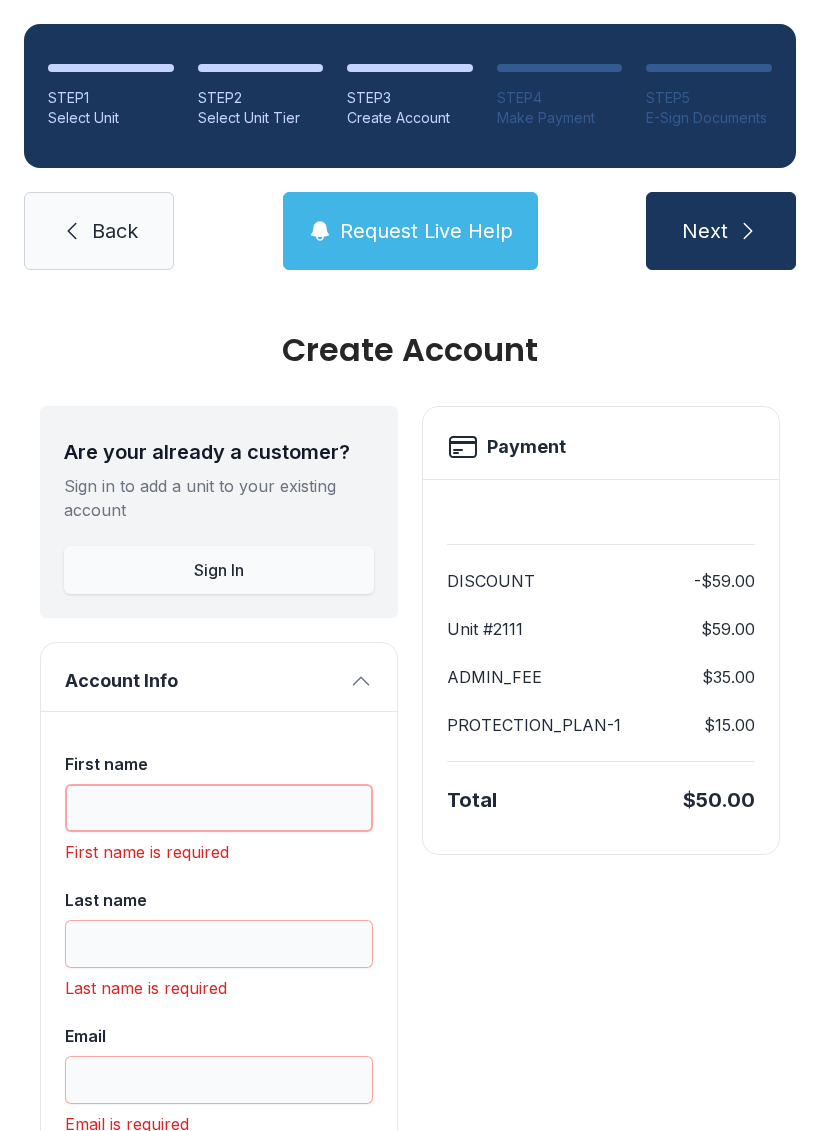 scroll, scrollTop: 49, scrollLeft: 0, axis: vertical 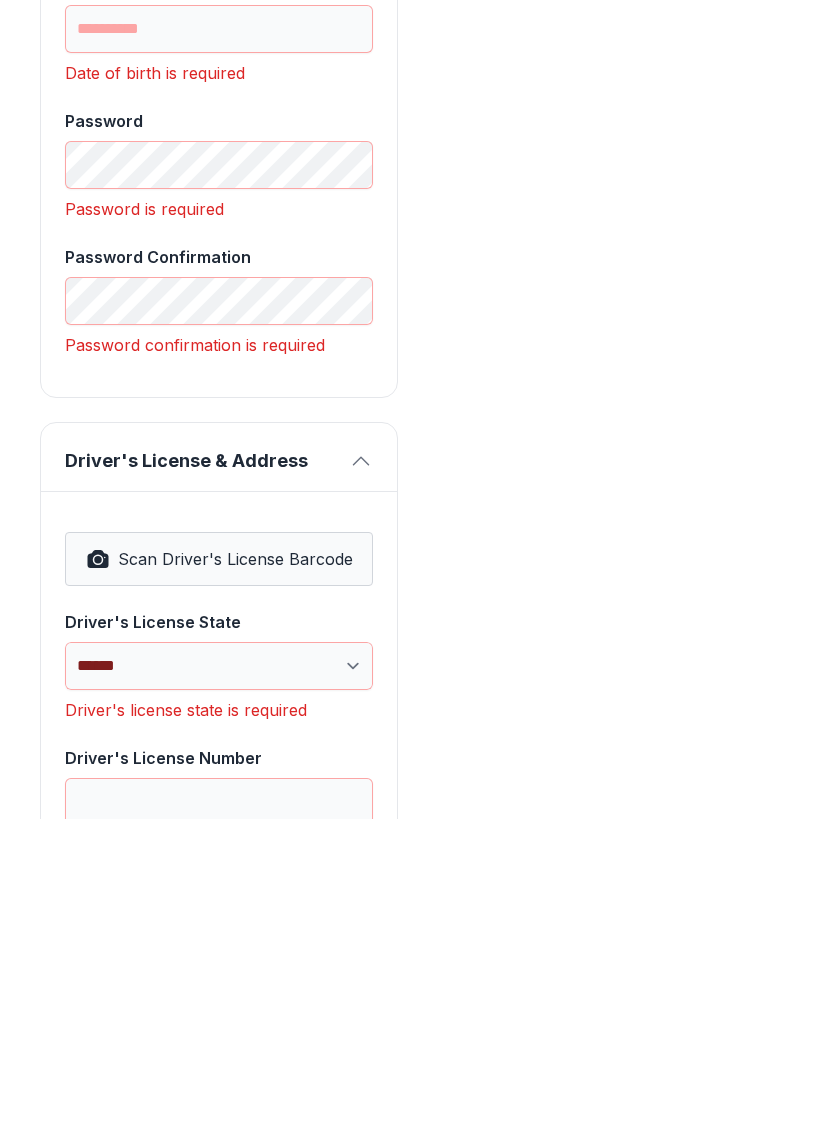click on "Next" at bounding box center (721, 231) 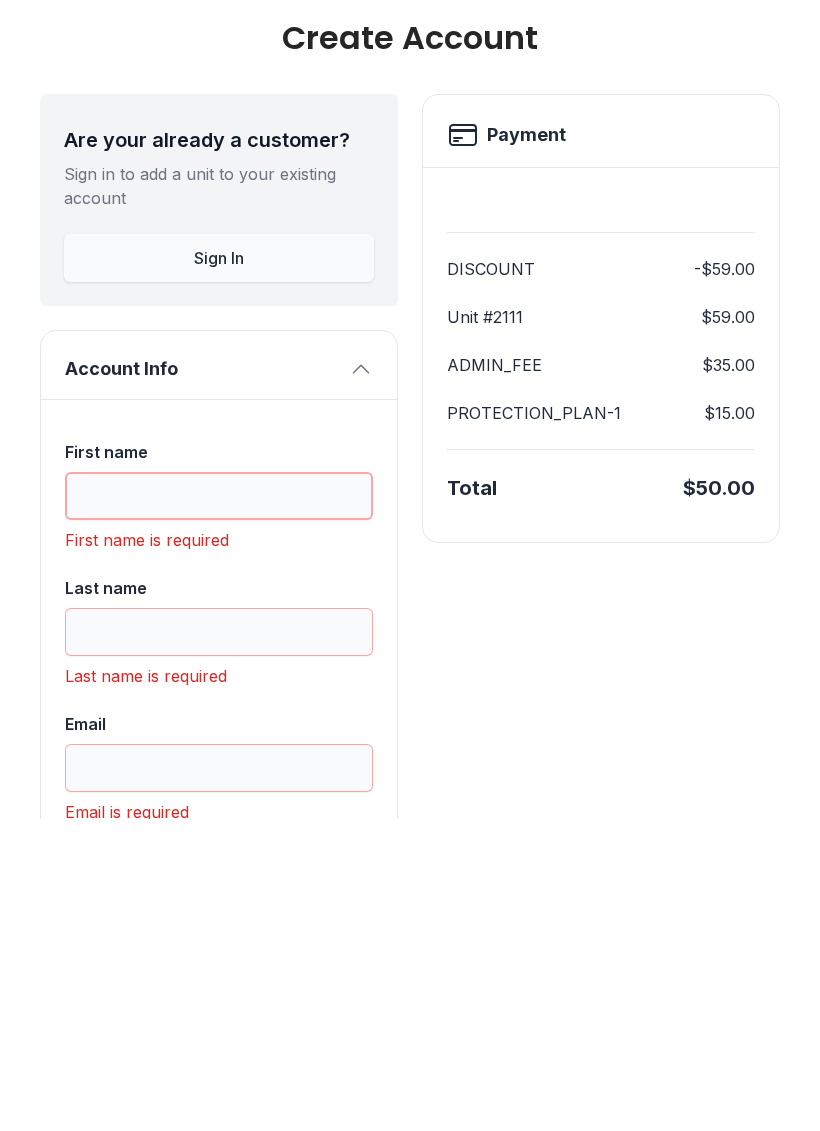 scroll, scrollTop: 0, scrollLeft: 0, axis: both 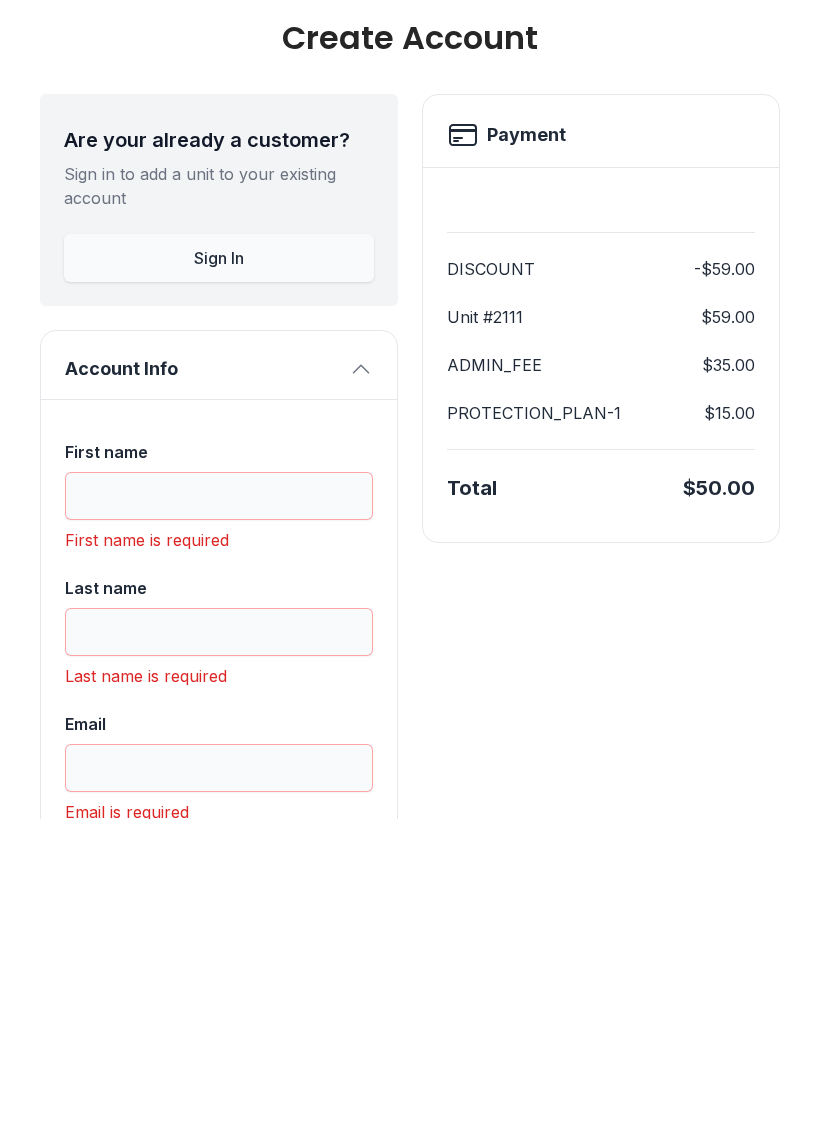 click 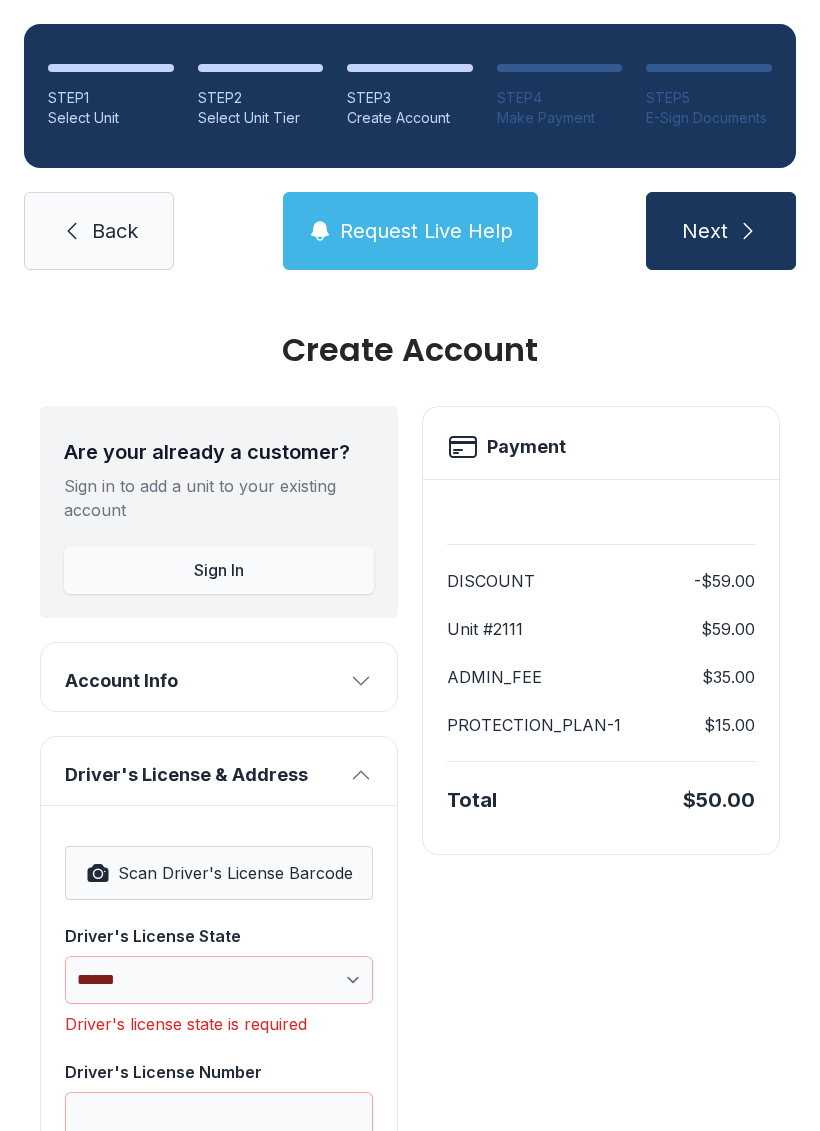 click 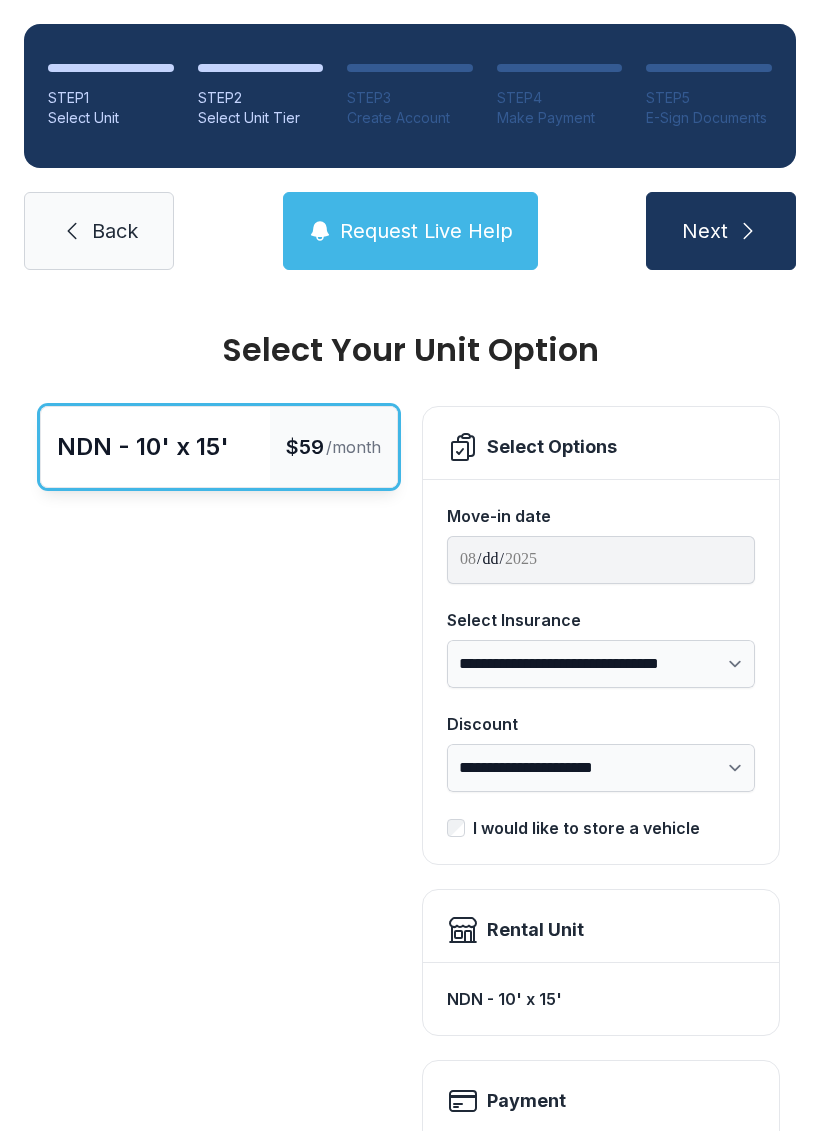click on "Back" at bounding box center [115, 231] 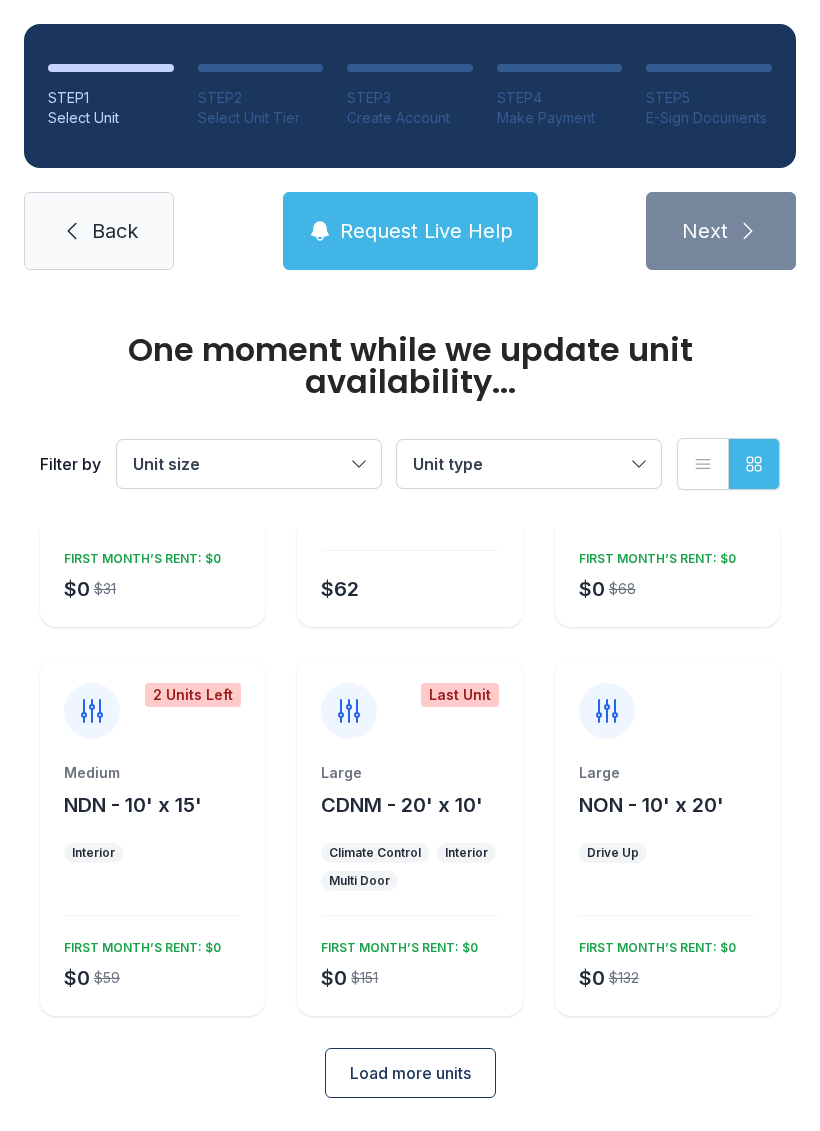 scroll, scrollTop: 234, scrollLeft: 0, axis: vertical 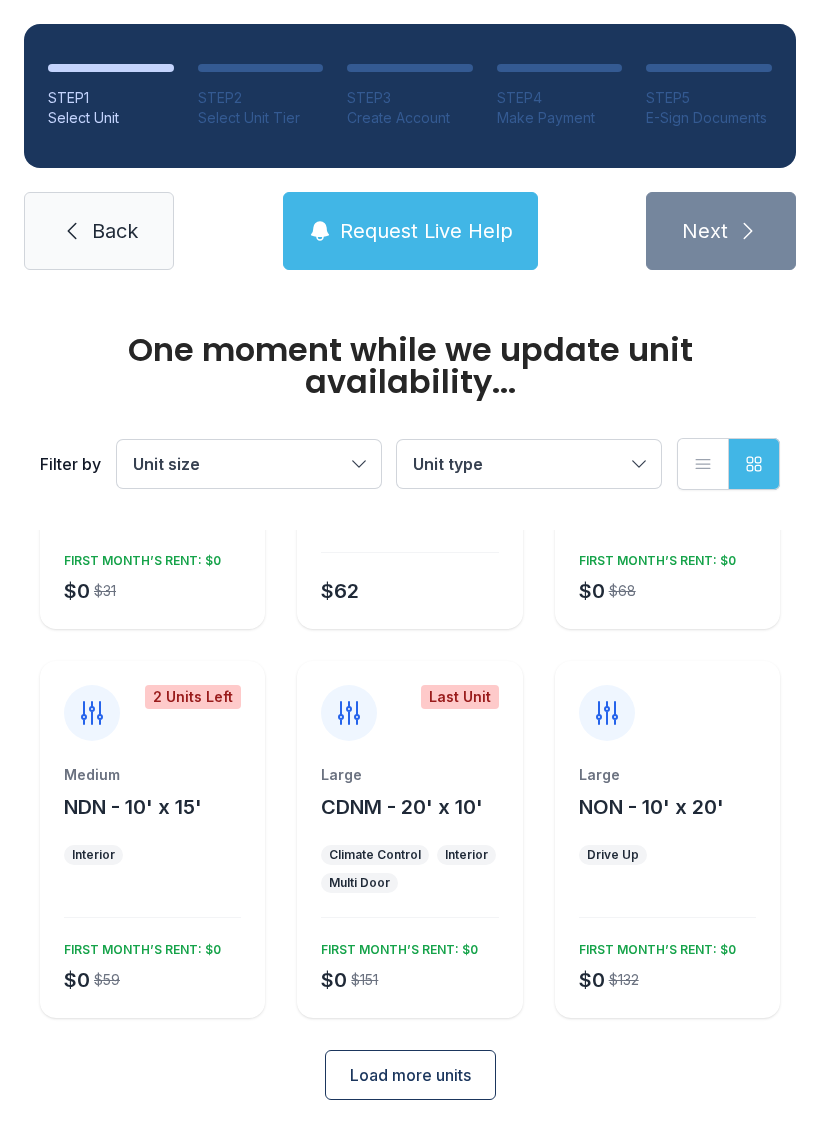click on "Load more units" at bounding box center (410, 1075) 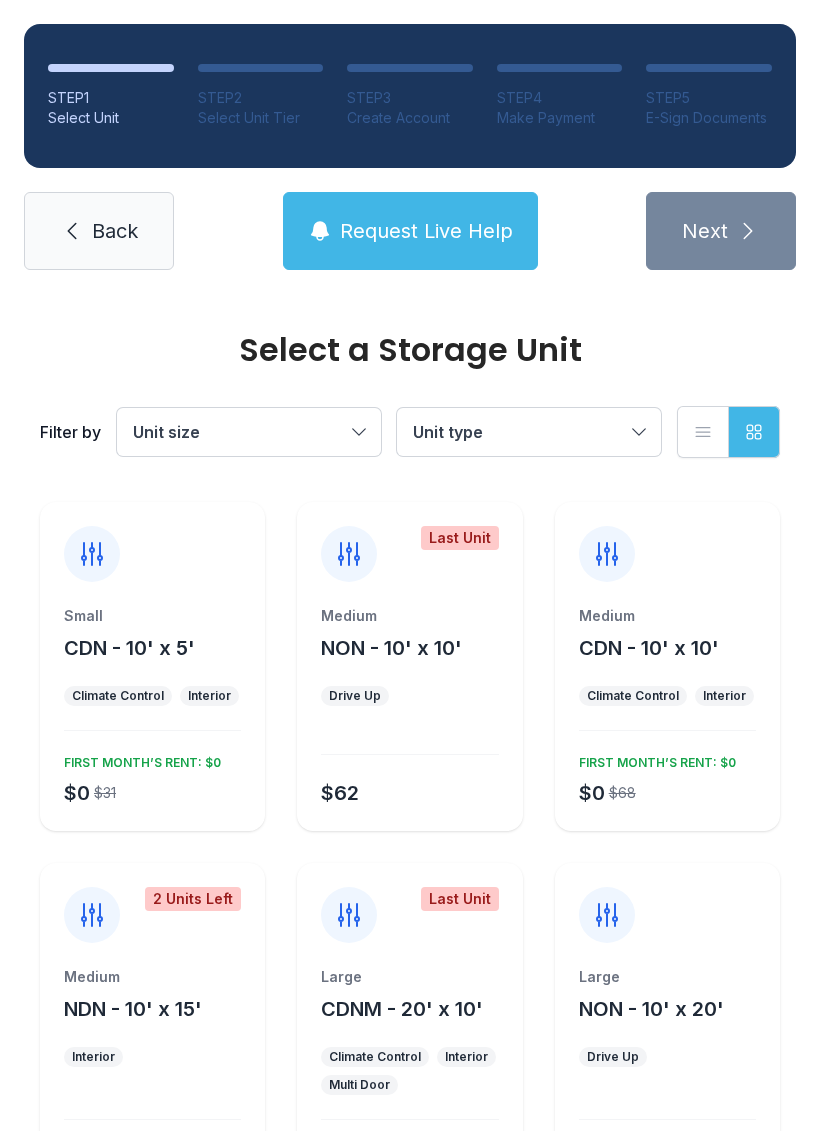 scroll, scrollTop: 0, scrollLeft: 0, axis: both 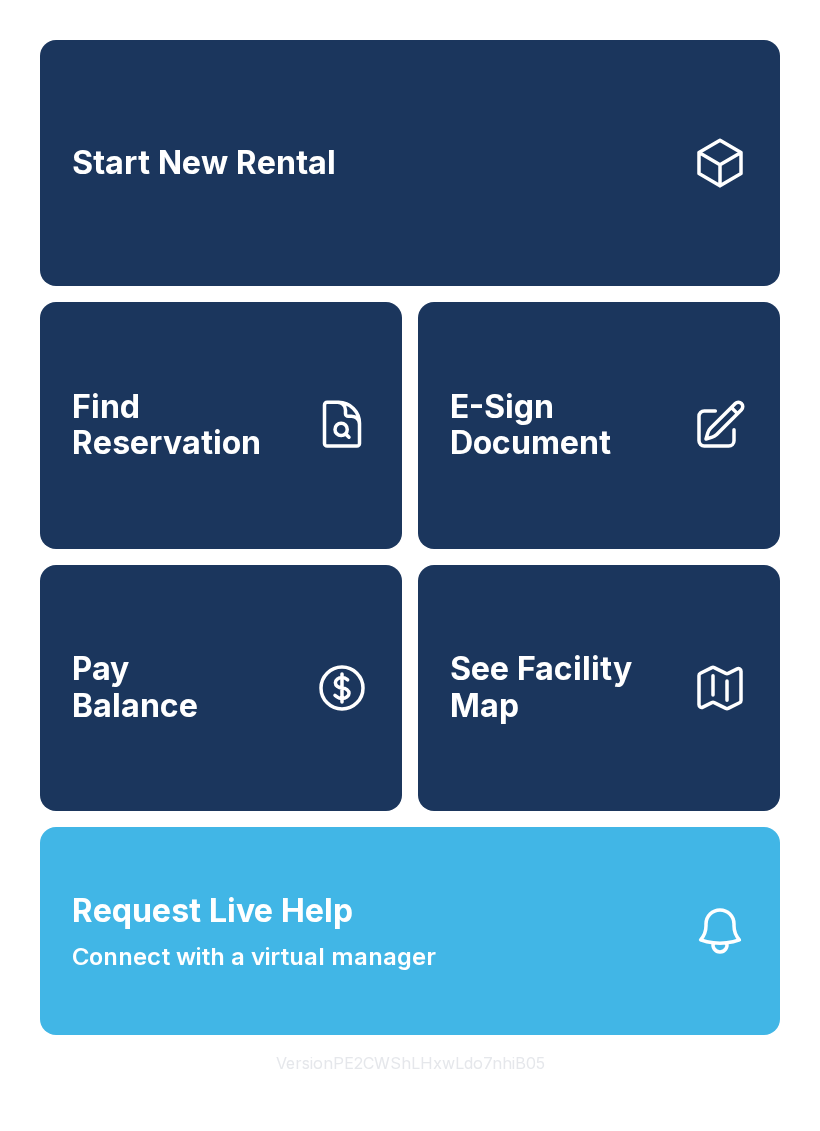 click on "Request Live Help Connect with a virtual manager" at bounding box center [410, 931] 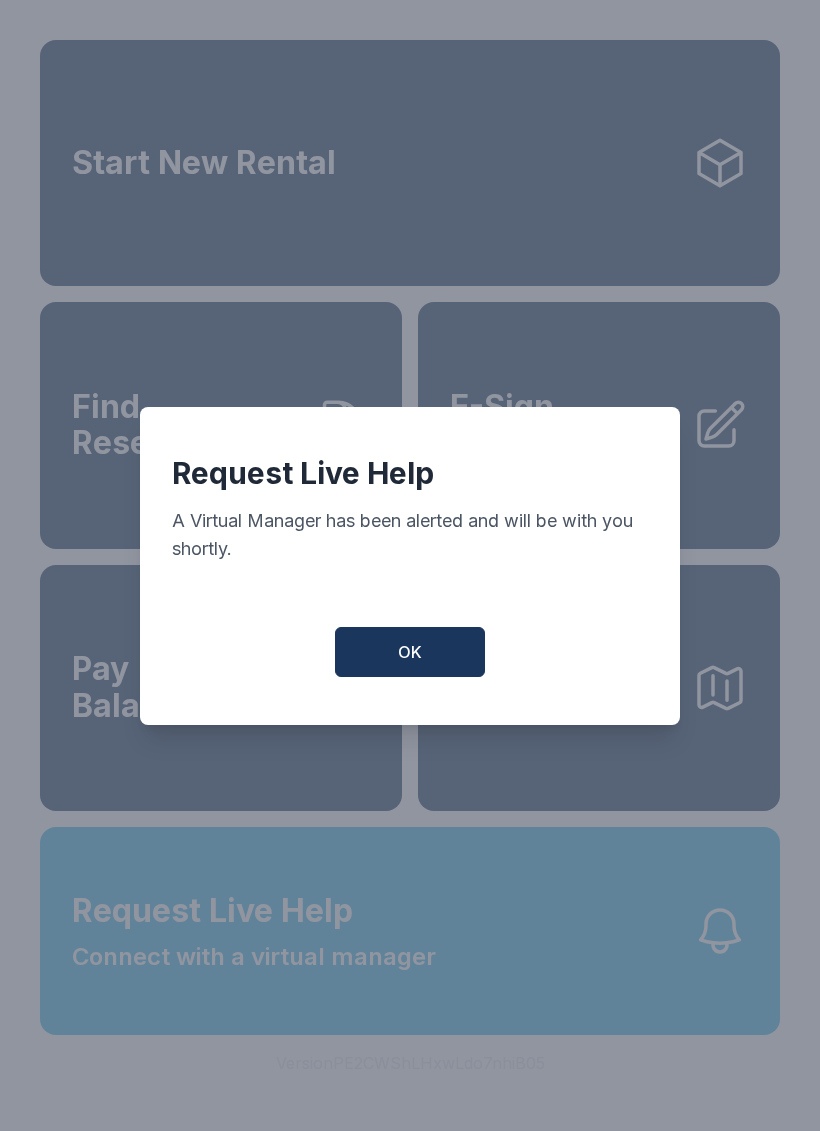 click on "OK" at bounding box center [410, 652] 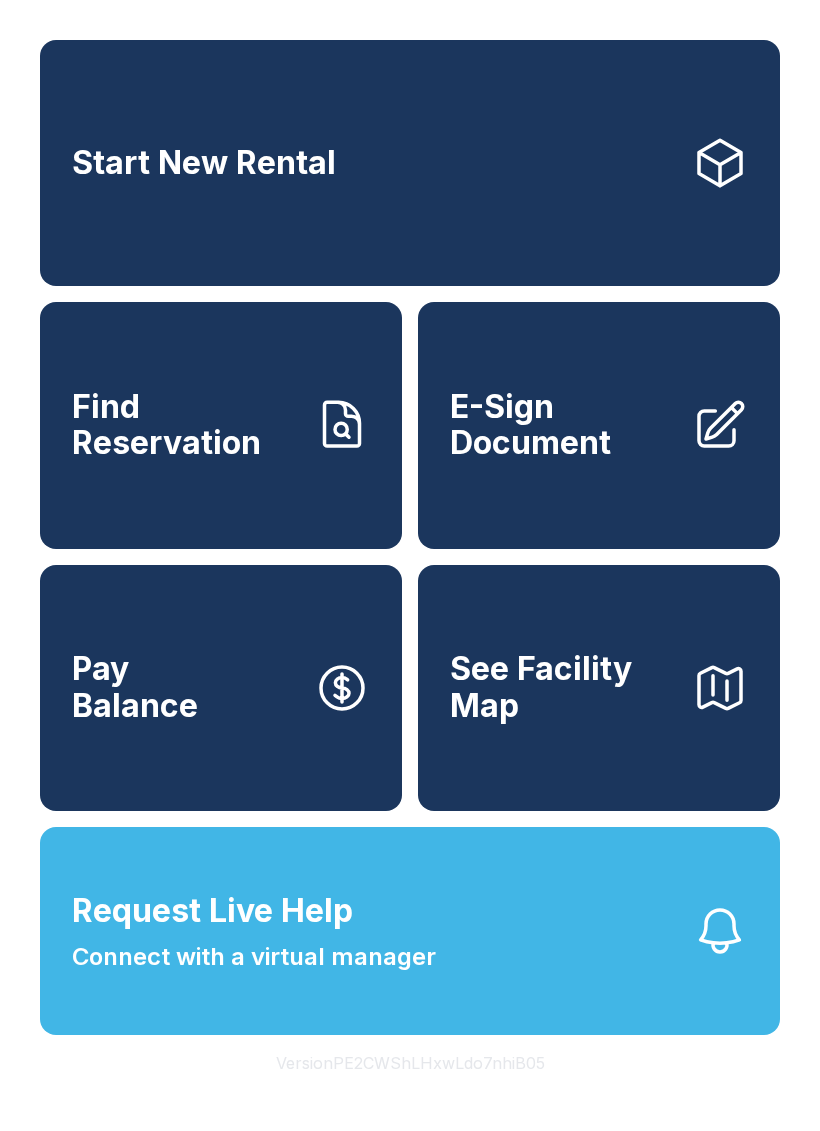 click on "Request Live Help Connect with a virtual manager" at bounding box center (410, 931) 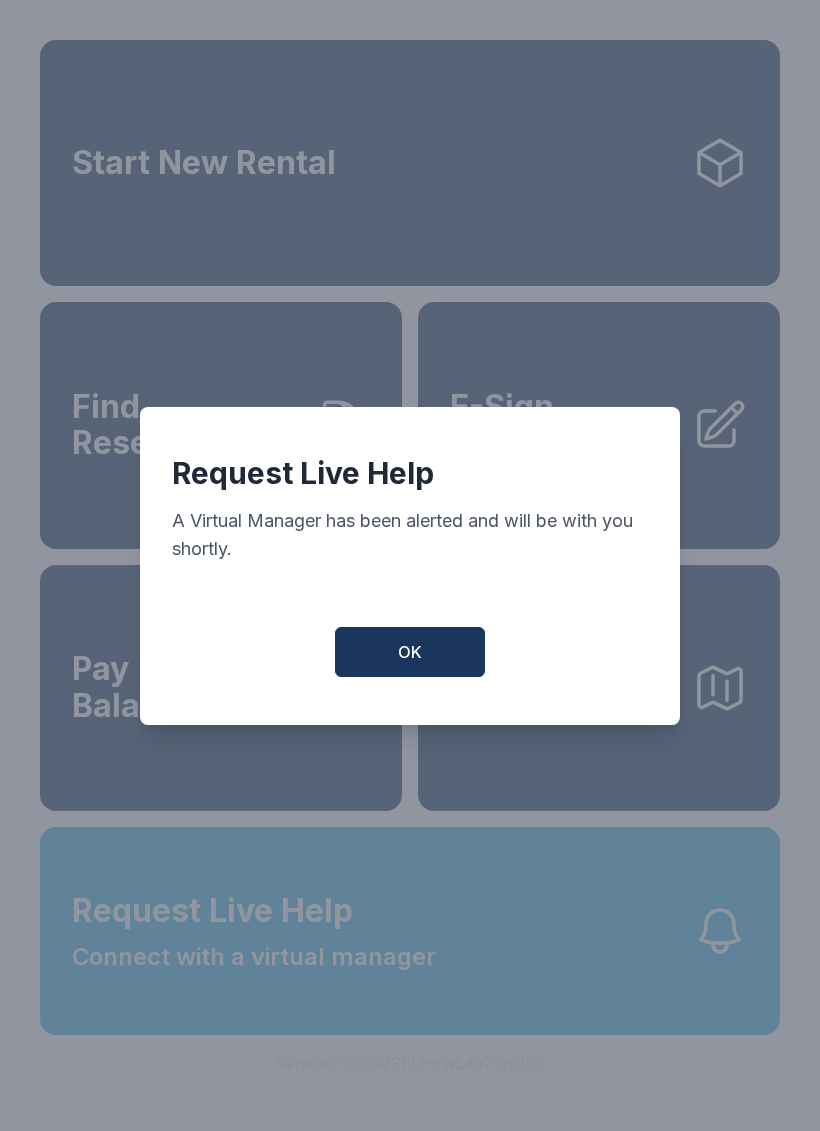 click on "OK" at bounding box center [410, 652] 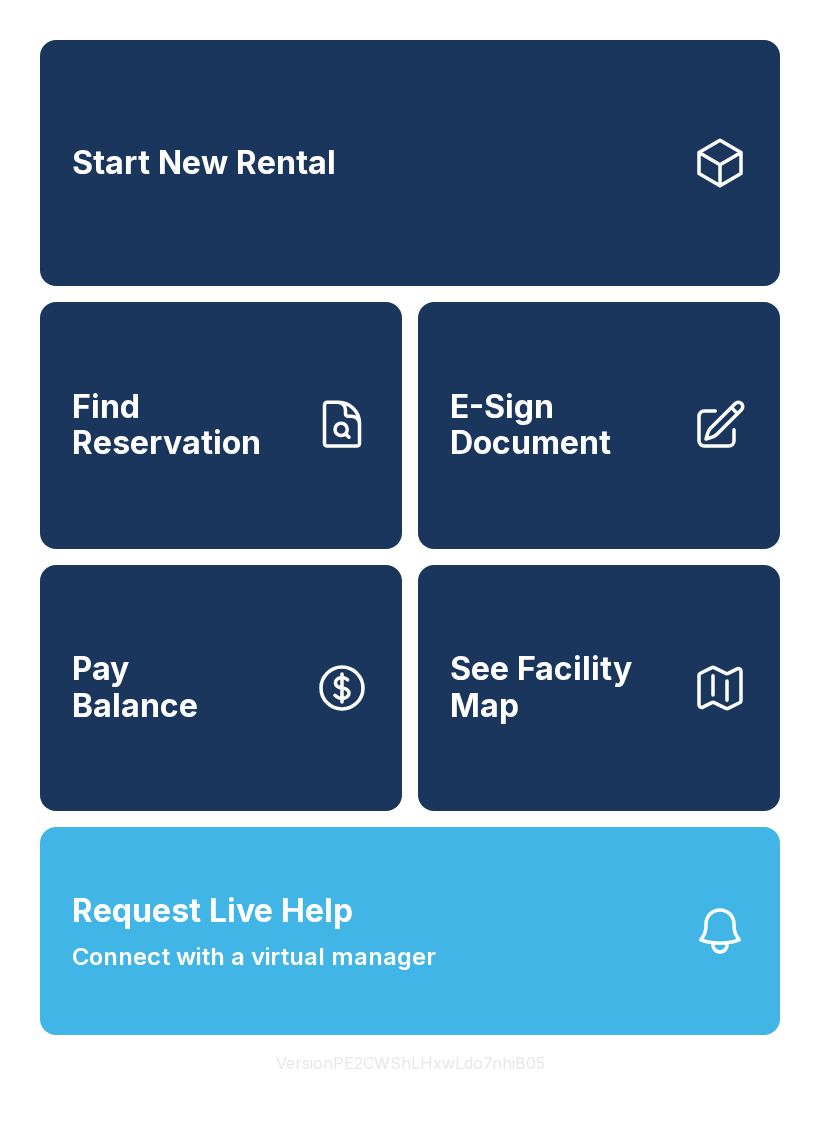 click on "Request Live Help Connect with a virtual manager" at bounding box center [410, 931] 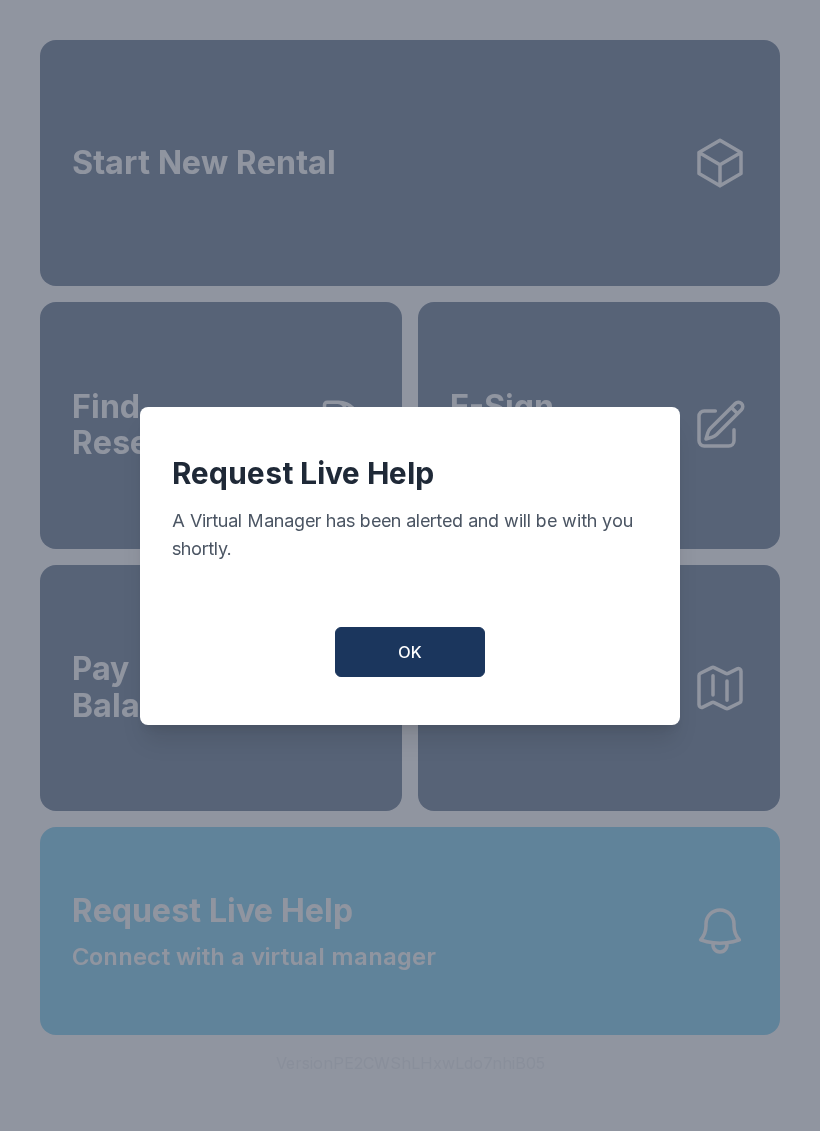 click on "OK" at bounding box center [410, 652] 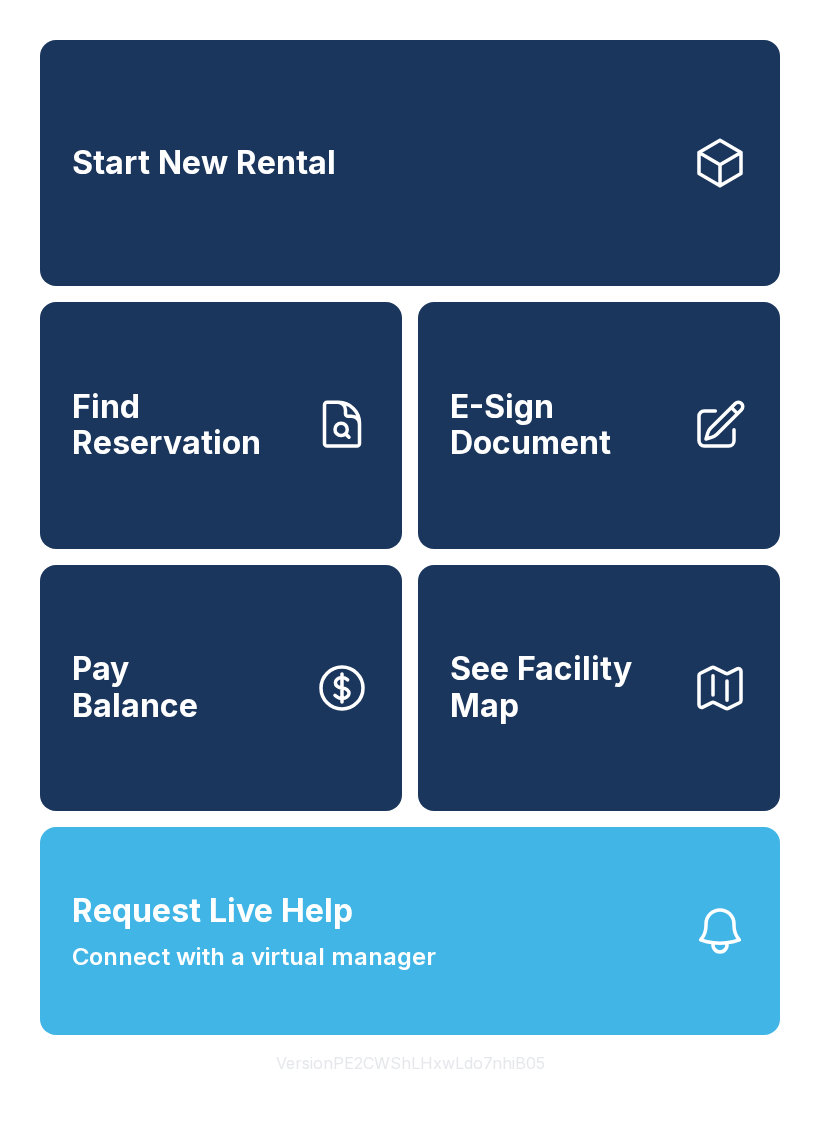 click on "Start New Rental" at bounding box center (204, 163) 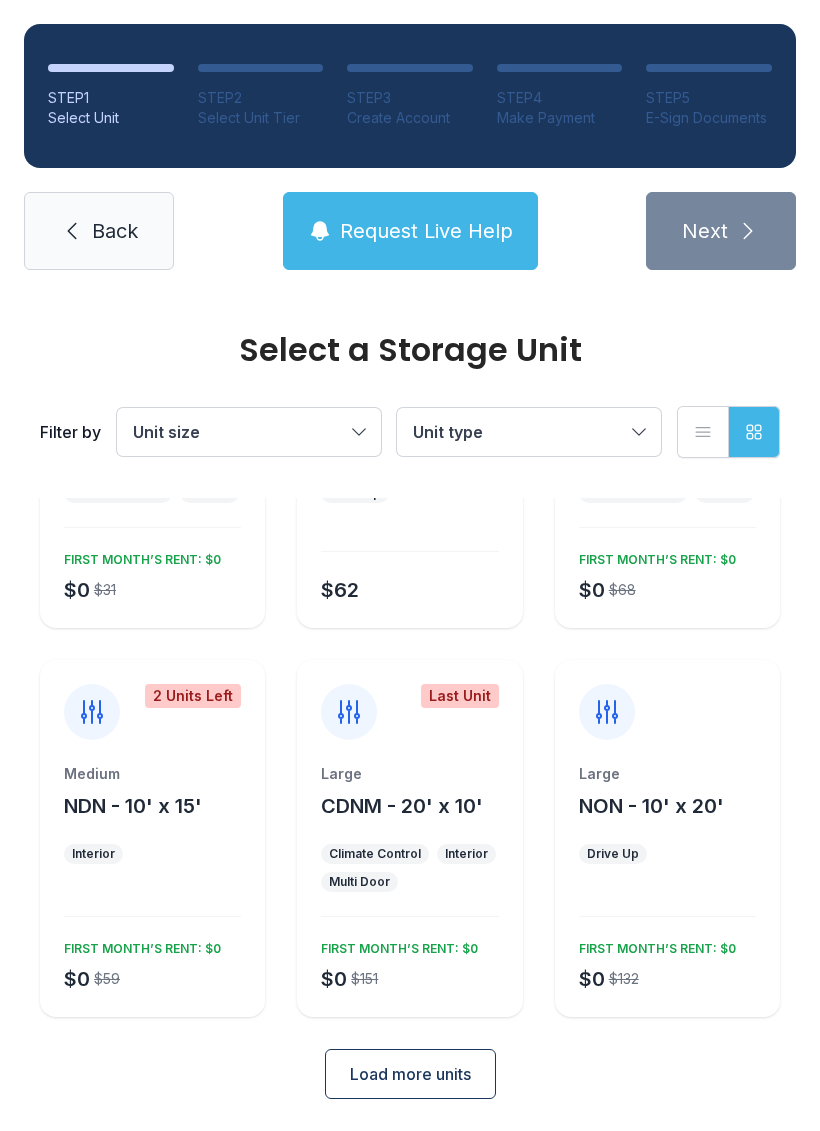 scroll, scrollTop: 202, scrollLeft: 0, axis: vertical 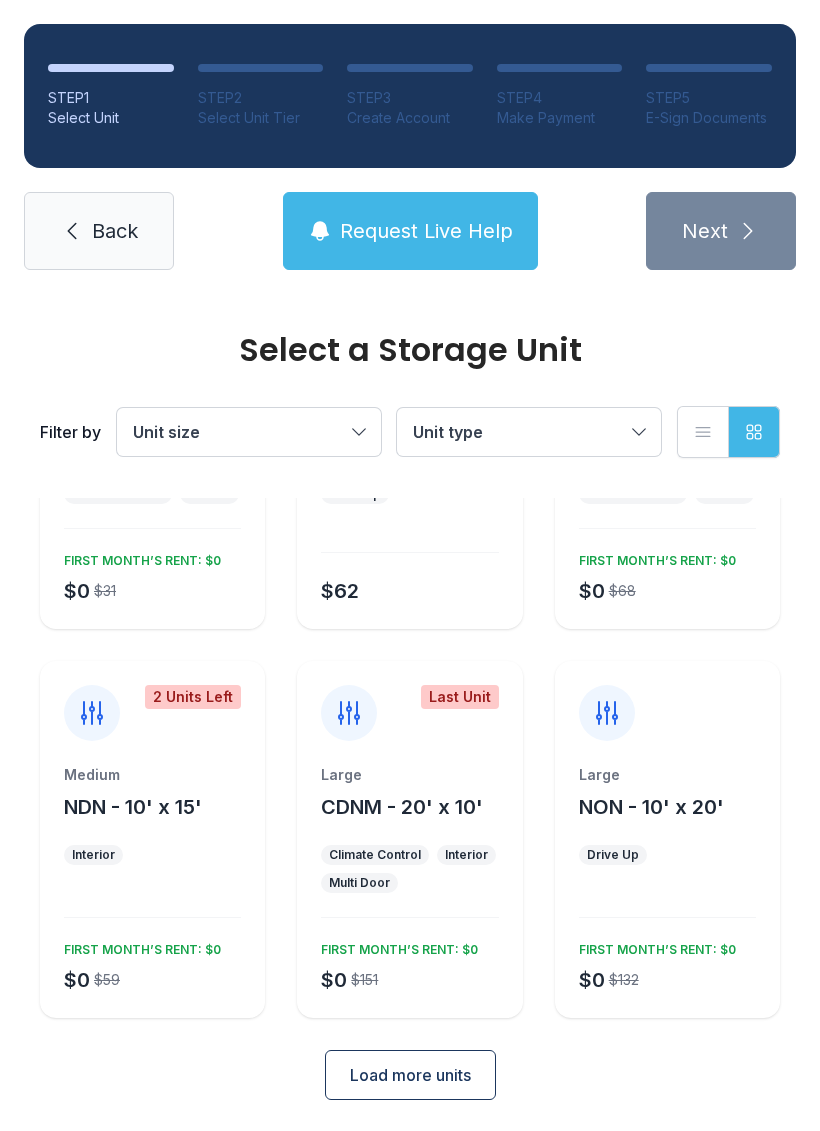 click on "Medium NDN - 10' x 15' Interior $0 $59 FIRST MONTH’S RENT: $0" at bounding box center [152, 891] 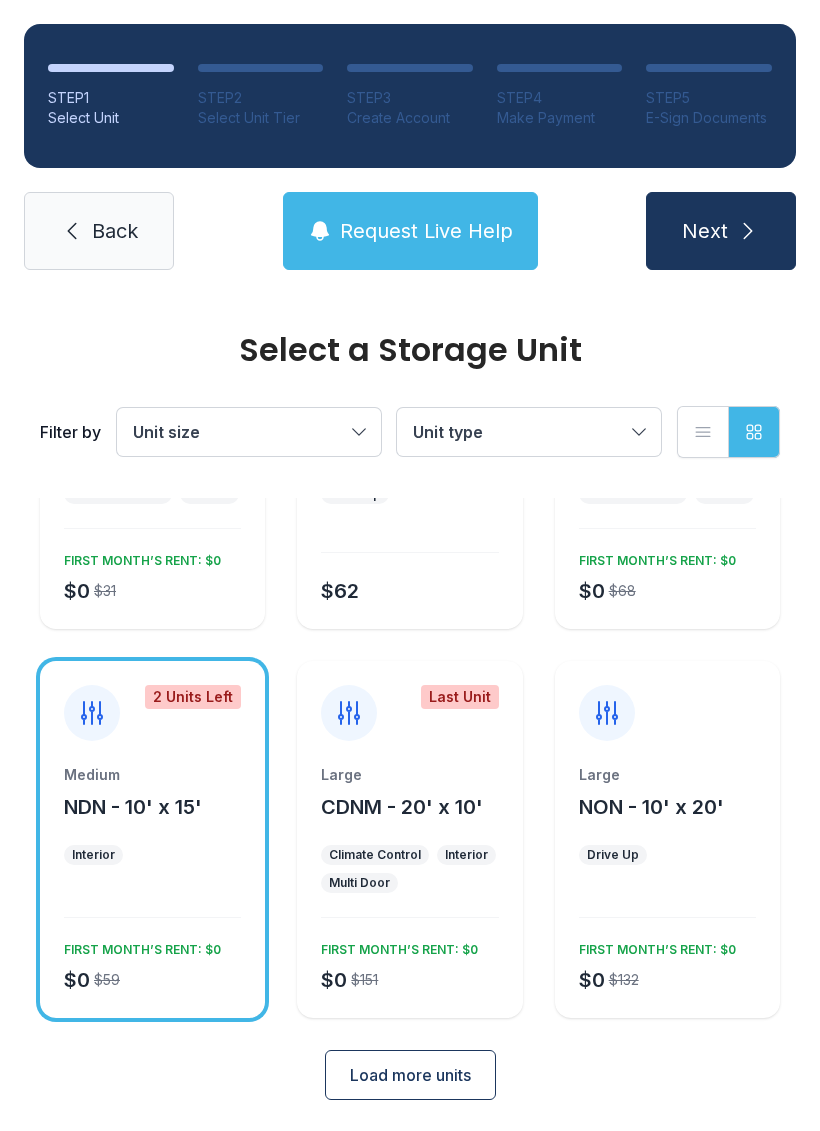 click on "Next" at bounding box center (721, 231) 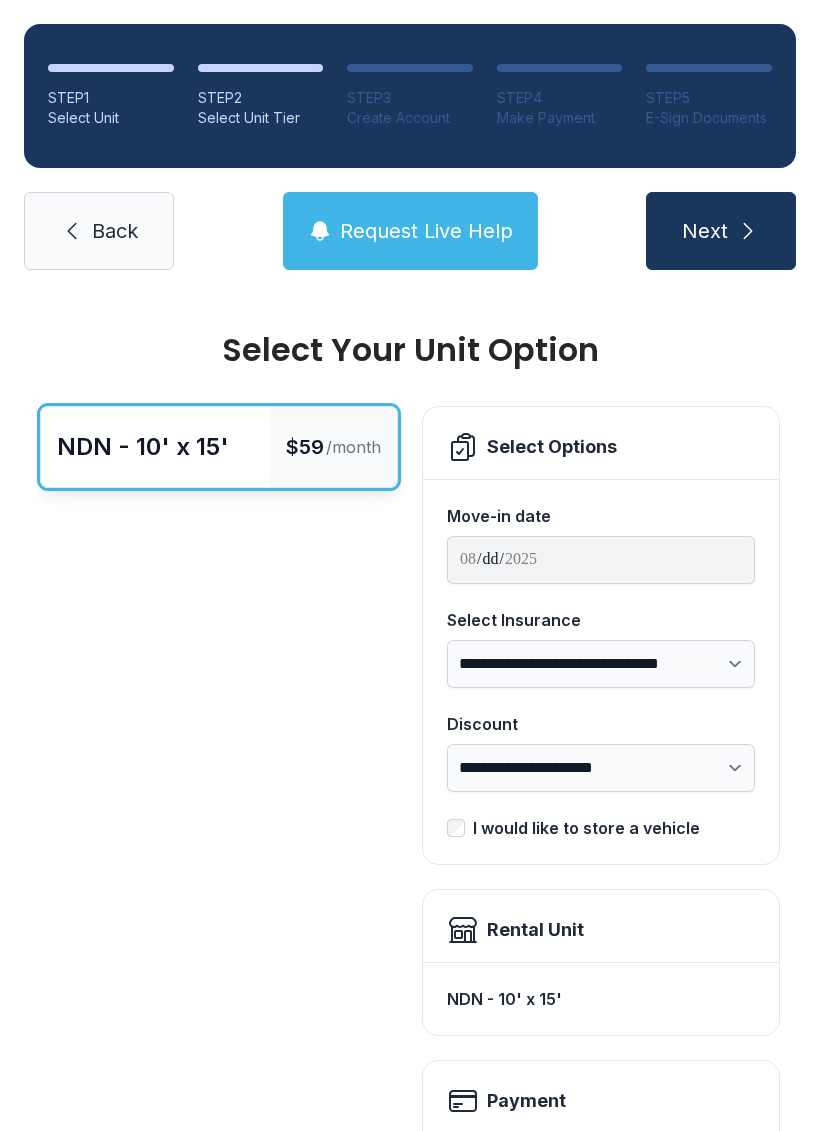 scroll, scrollTop: 0, scrollLeft: 0, axis: both 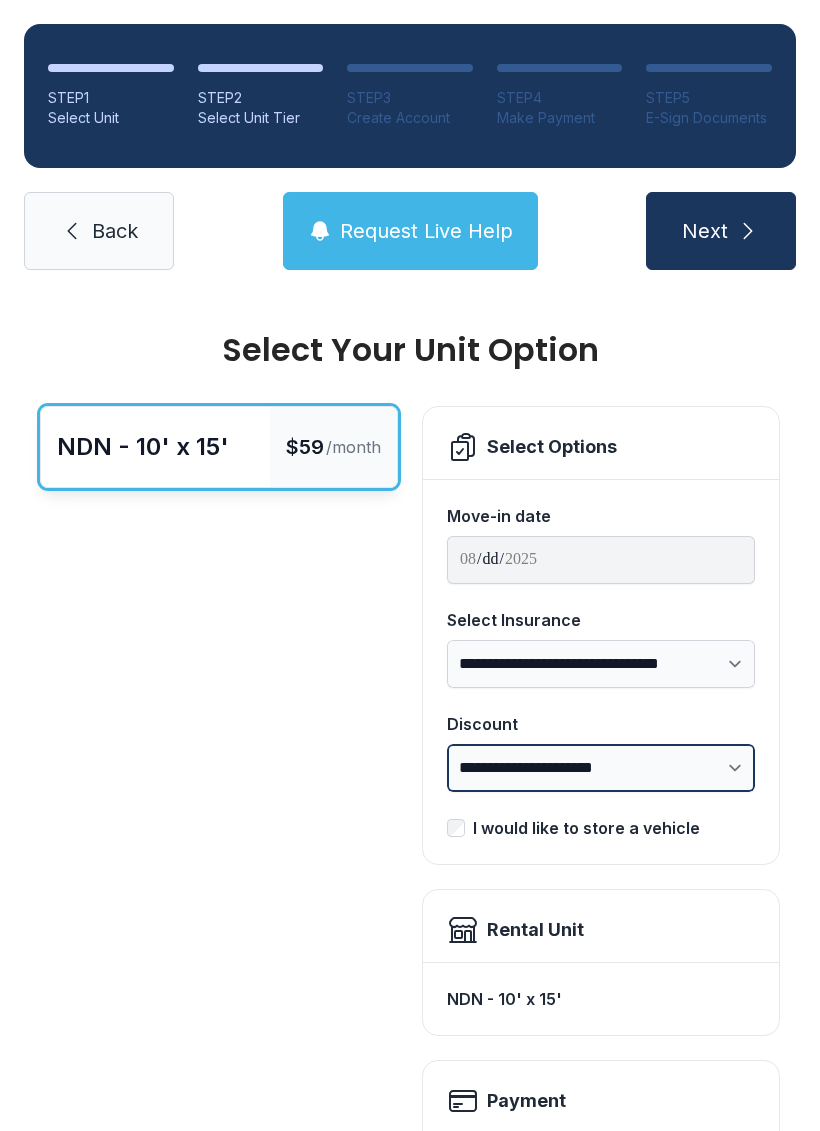 click on "**********" at bounding box center (601, 768) 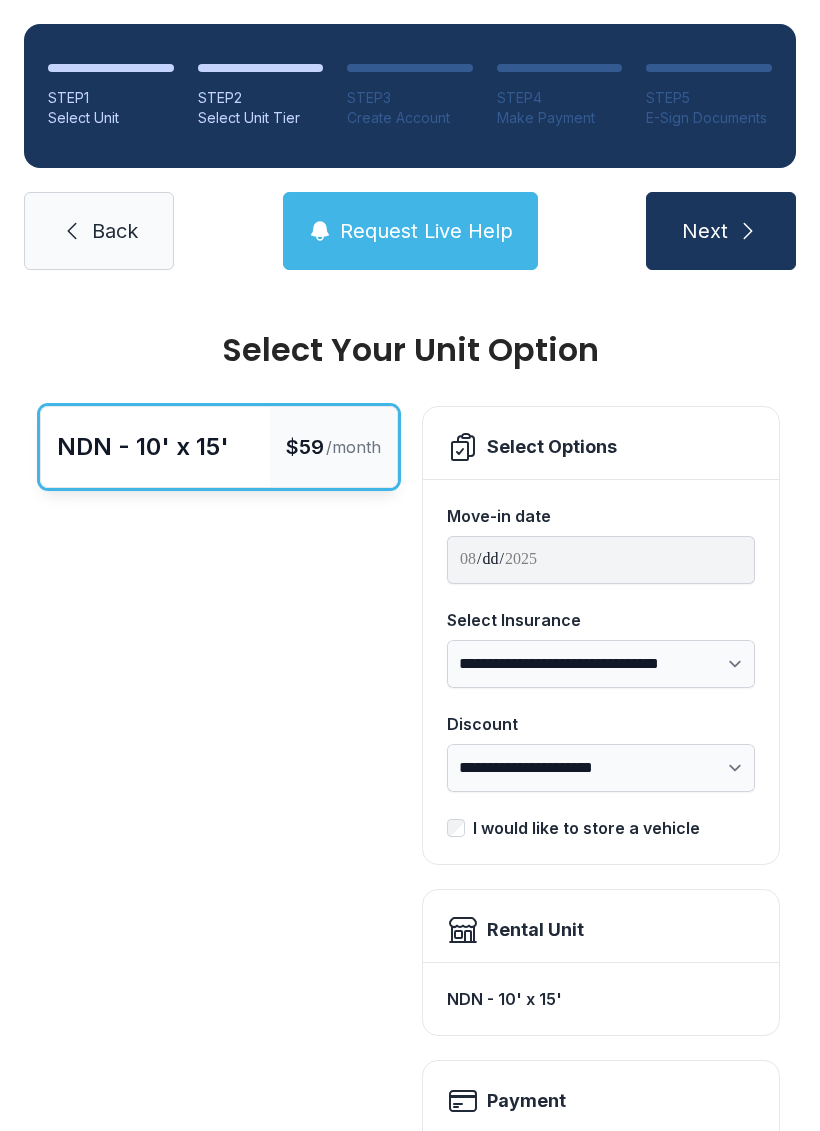 click on "Back" at bounding box center [115, 231] 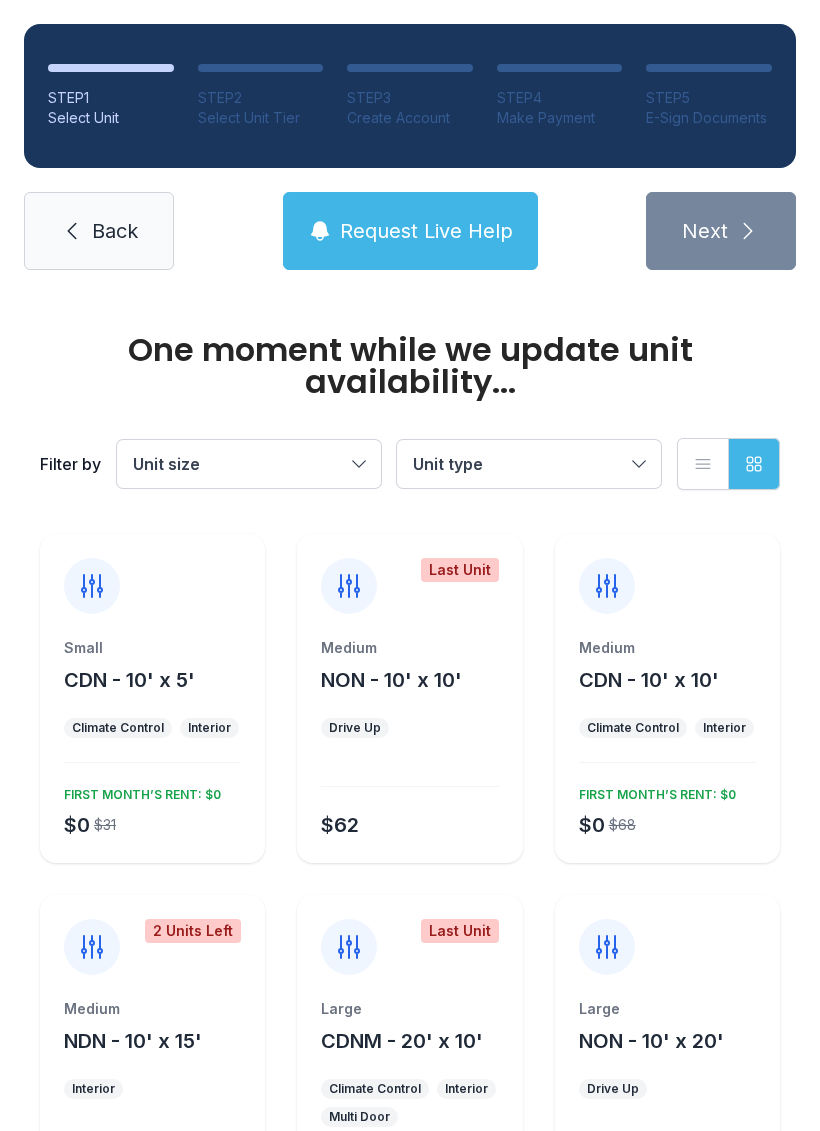 click on "Back" at bounding box center (115, 231) 